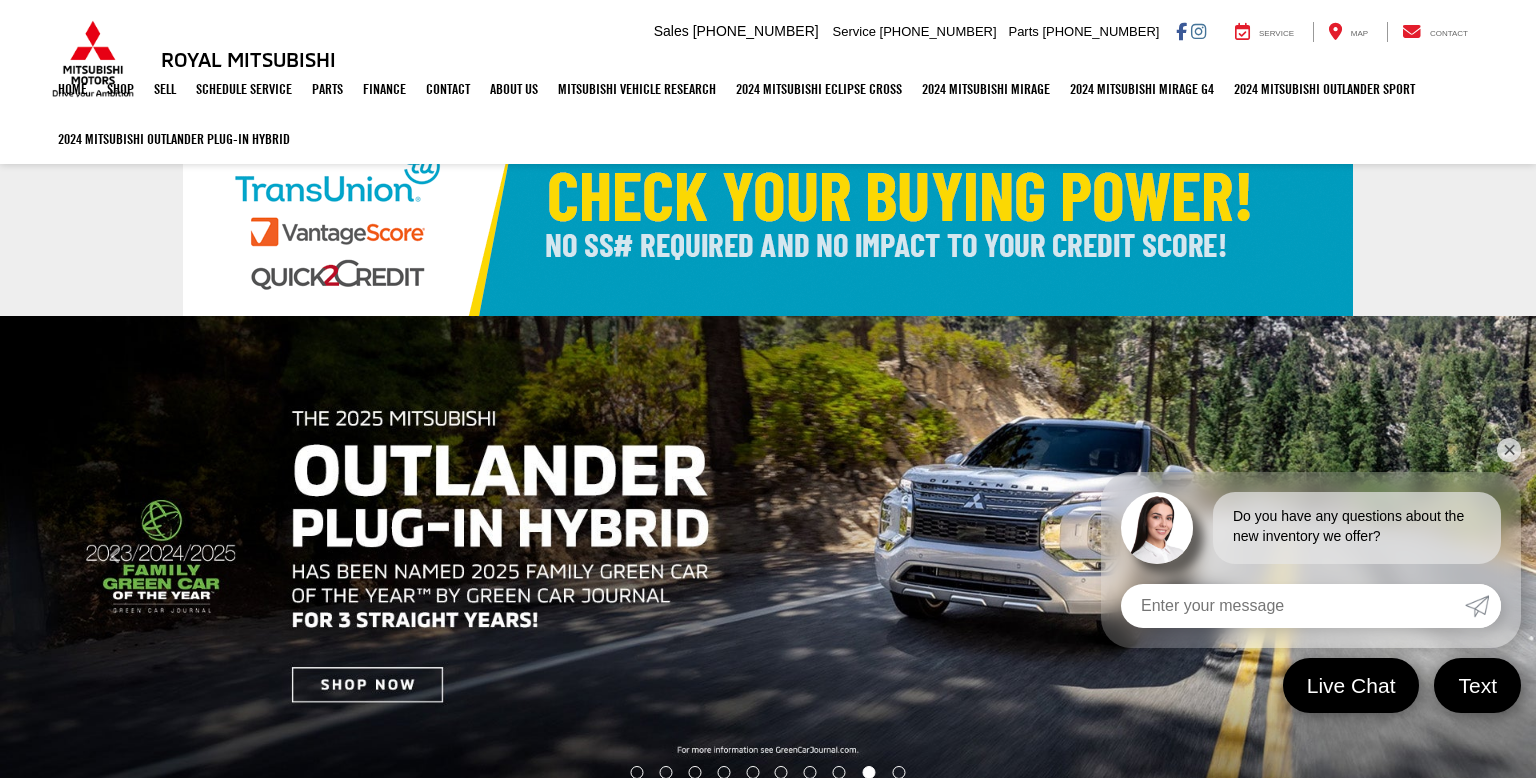 scroll, scrollTop: 0, scrollLeft: 0, axis: both 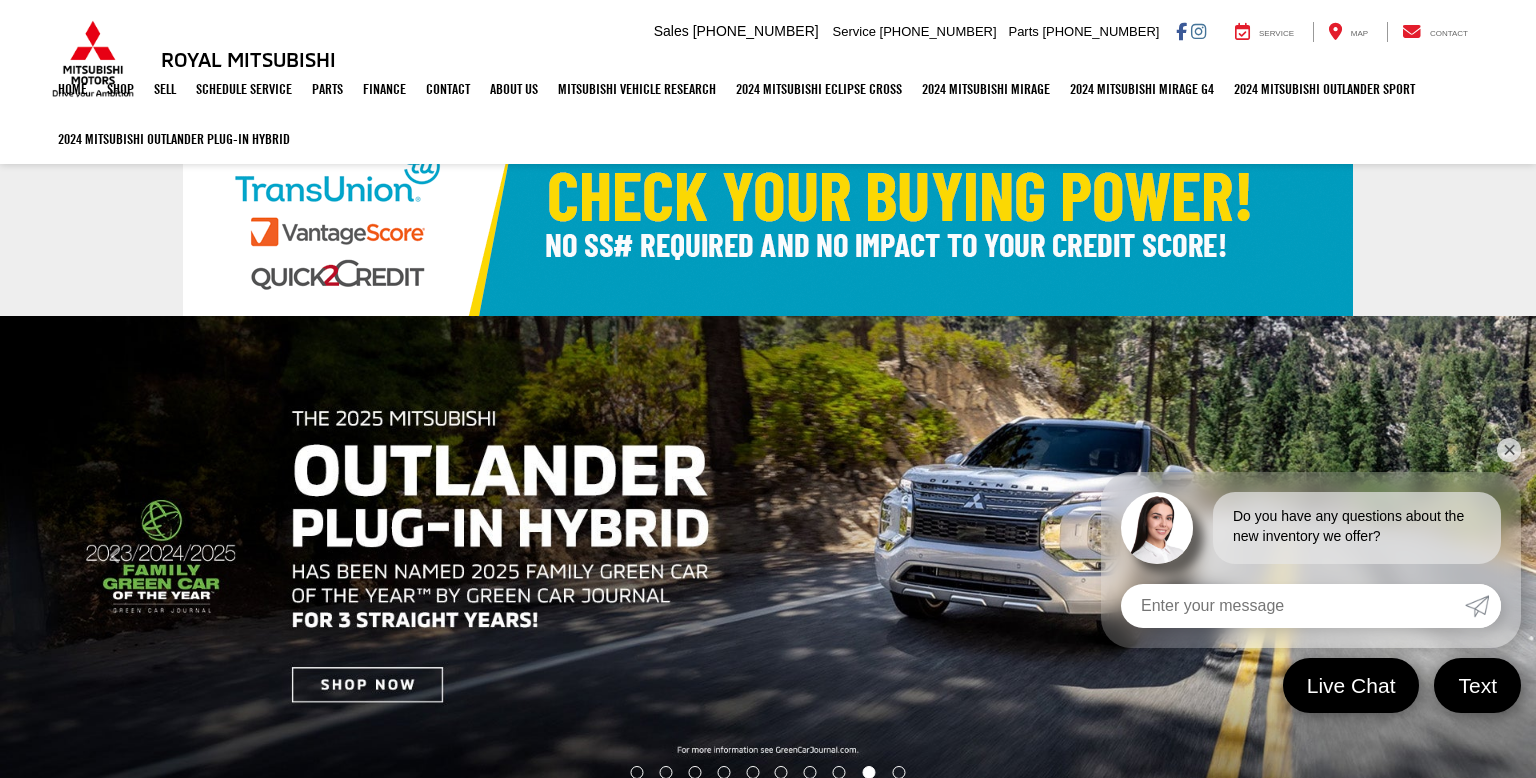 select on "Mitsubishi" 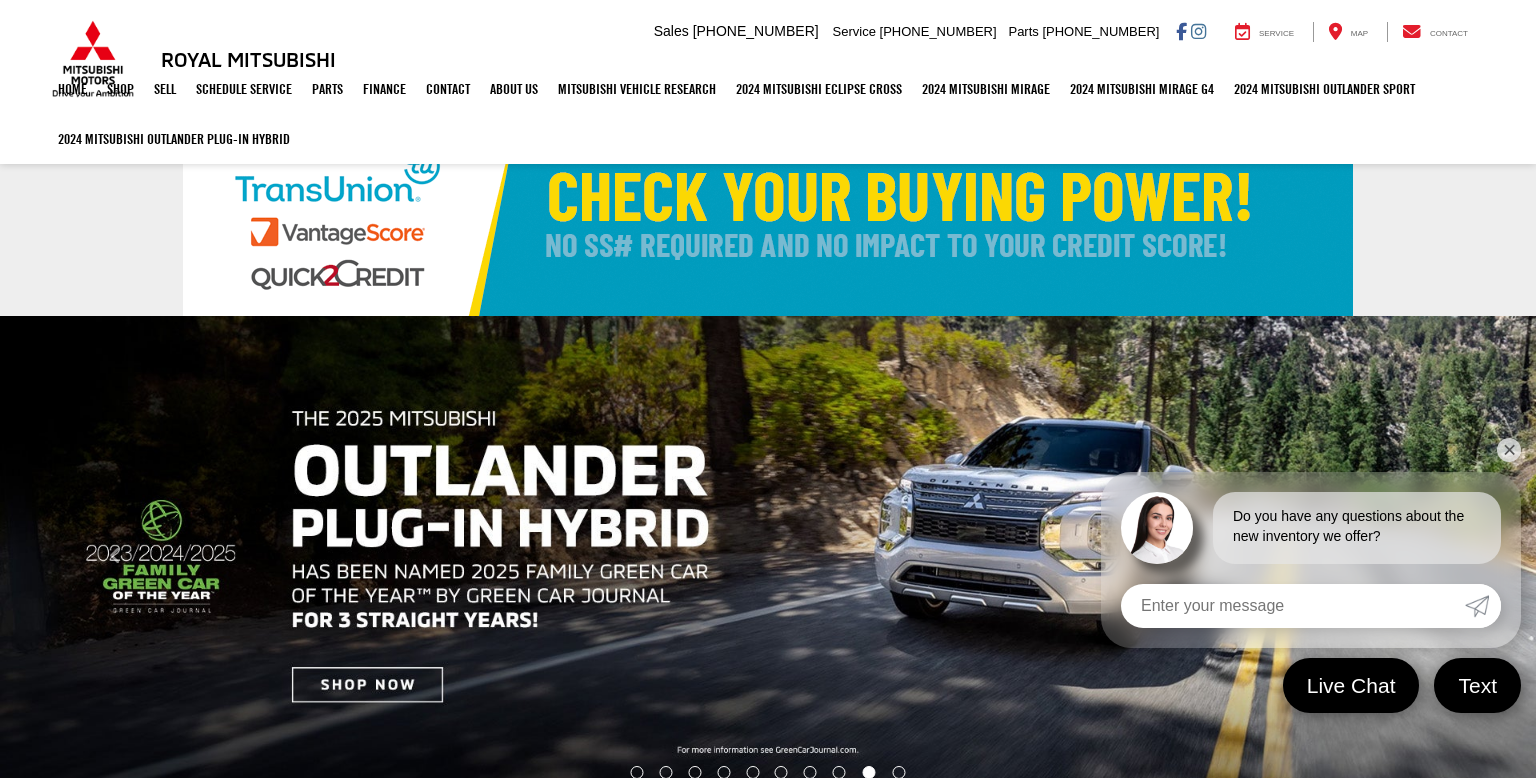 click on "Home
Shop
Shop
New Vehicles
Pre-Owned Vehicles
New Specials
Demo Specials
Sell
Schedule Service
Parts
Finance
Get Pre-Qualified
Contact
Contact
Mitsubishi Military Rebate
About Us
About Us
Mitsubishi Dealer near Me
Careers
Hours & Directions
Mitsubishi Vehicle Research
Mitsubishi Vehicle Research
Mitsubishi Motors Confidence
2025 Outlander Plug-in Hybrid
2025 Mitsubishi Outlander
2025 Eclipse Cross
2025 Mitsubishi Eclipse Cross
2024 Mitsubishi Eclipse Cross
2024 Mitsubishi Mirage
2024 Mitsubishi Mirage G4
2024 Mitsubishi Outlander SPORT
2024 Mitsubishi Outlander Plug-in Hybrid
2024 Mitsubishi Outlander Plug-in Hybrid
Outlander Comparison" at bounding box center [768, 114] 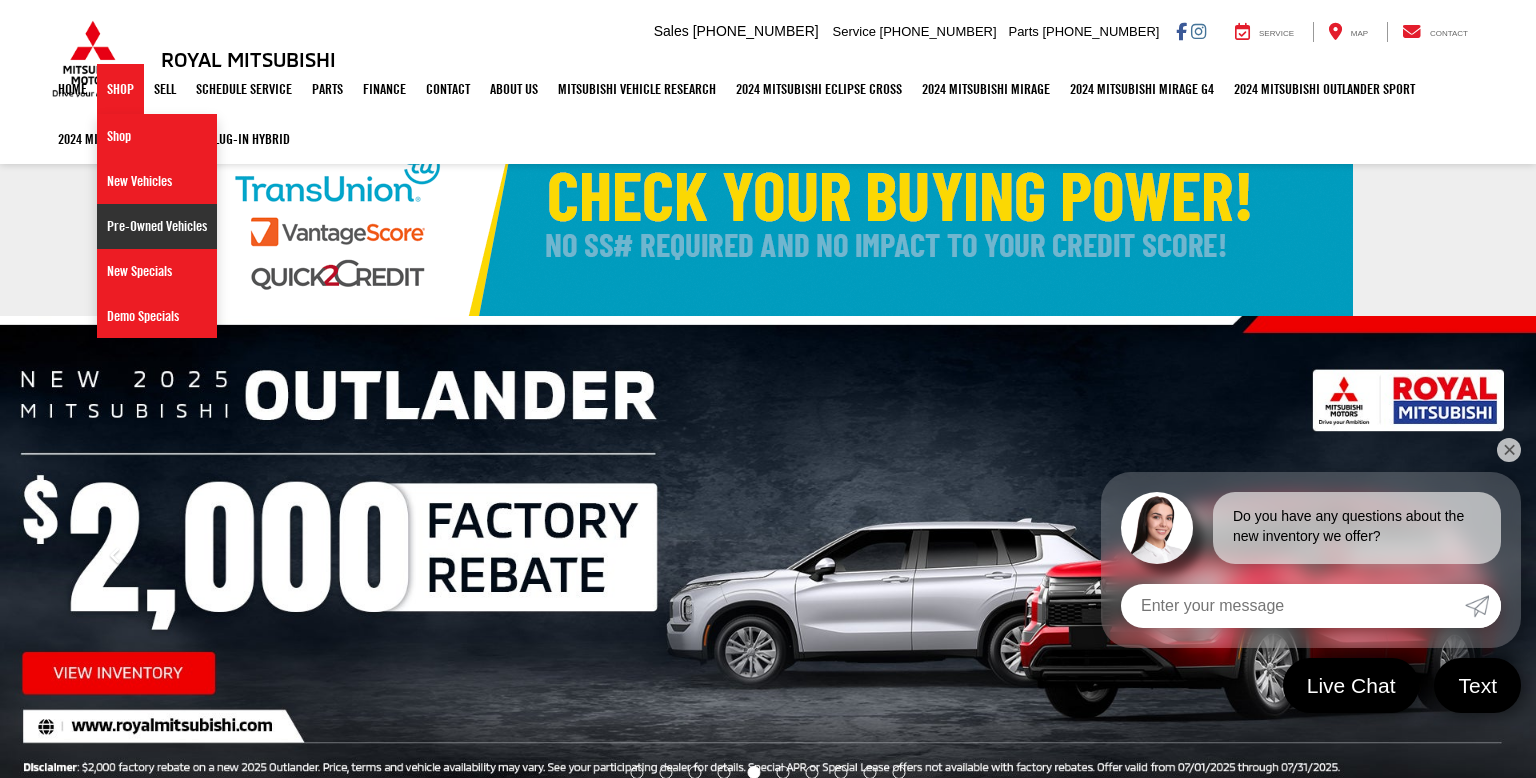 click on "Pre-Owned Vehicles" at bounding box center [157, 226] 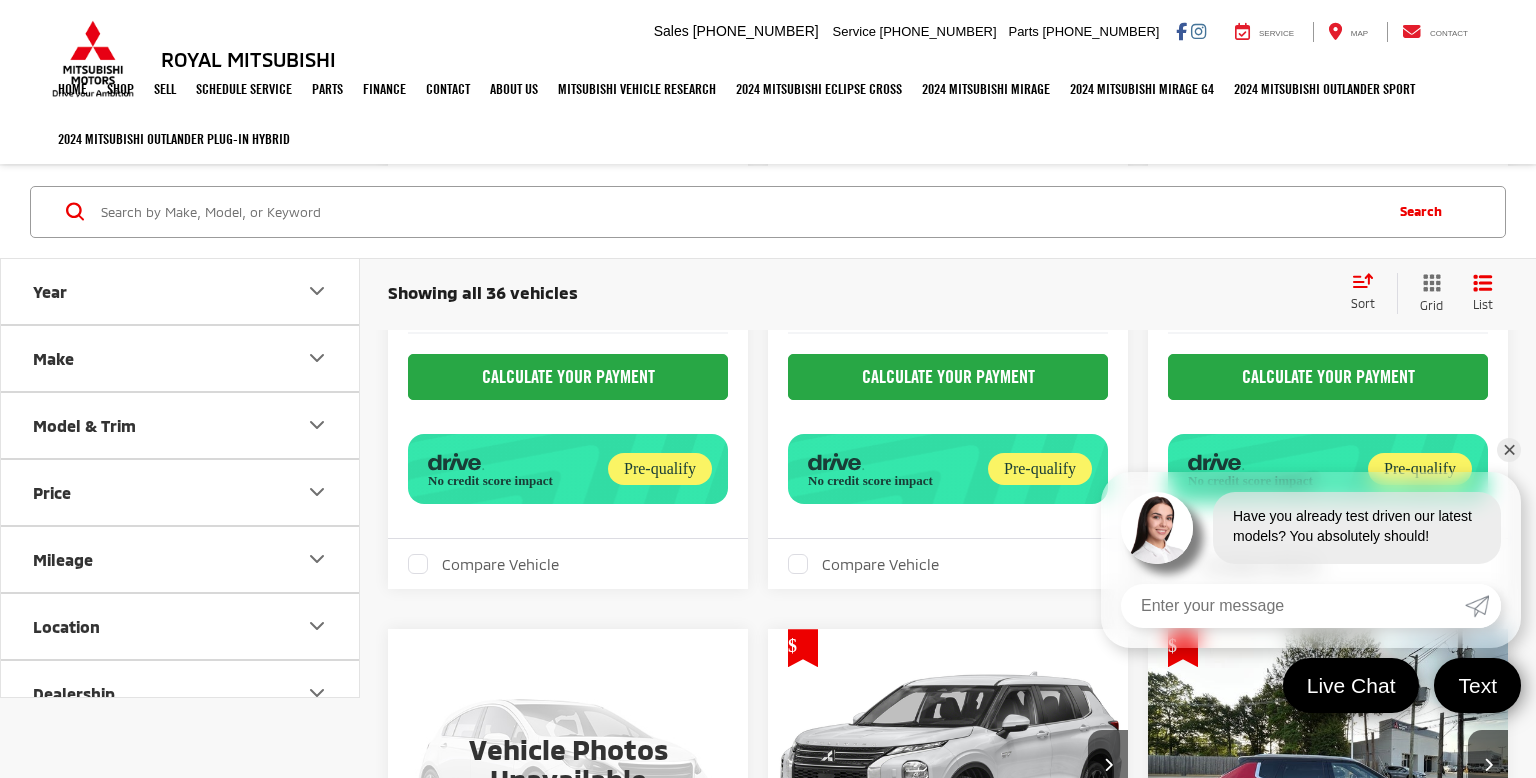 scroll, scrollTop: 0, scrollLeft: 0, axis: both 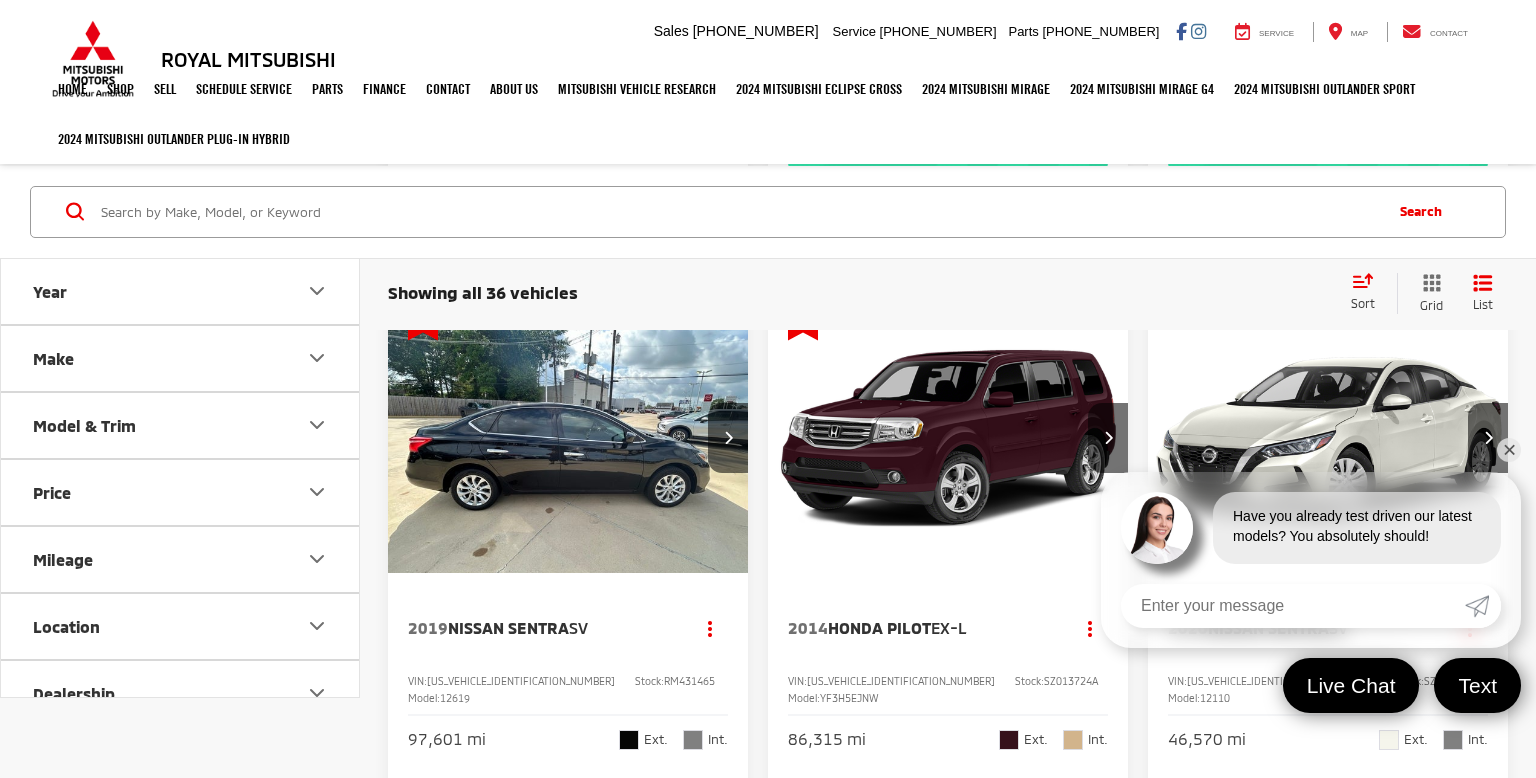 click on "✕" at bounding box center (1509, 450) 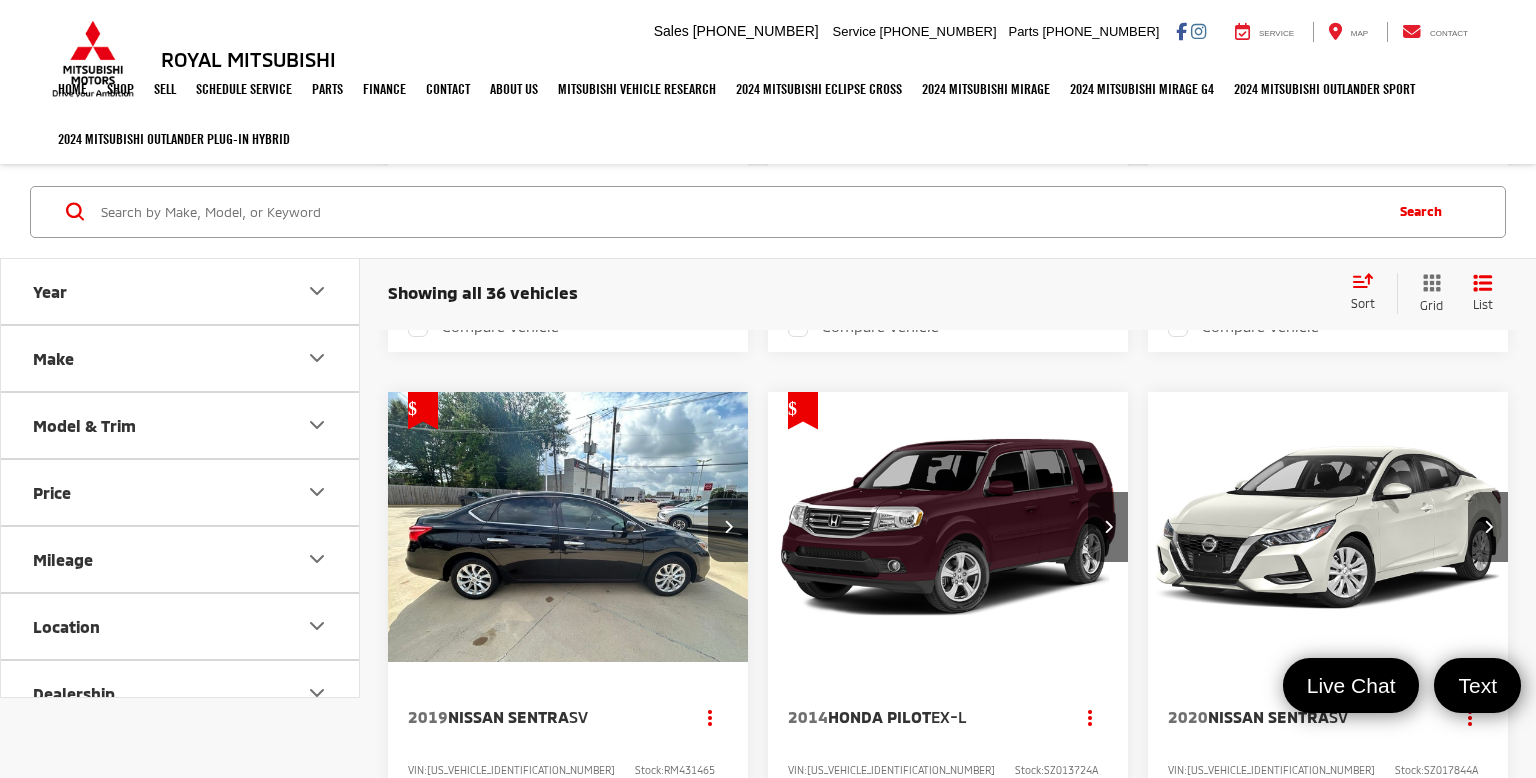 scroll, scrollTop: 2648, scrollLeft: 0, axis: vertical 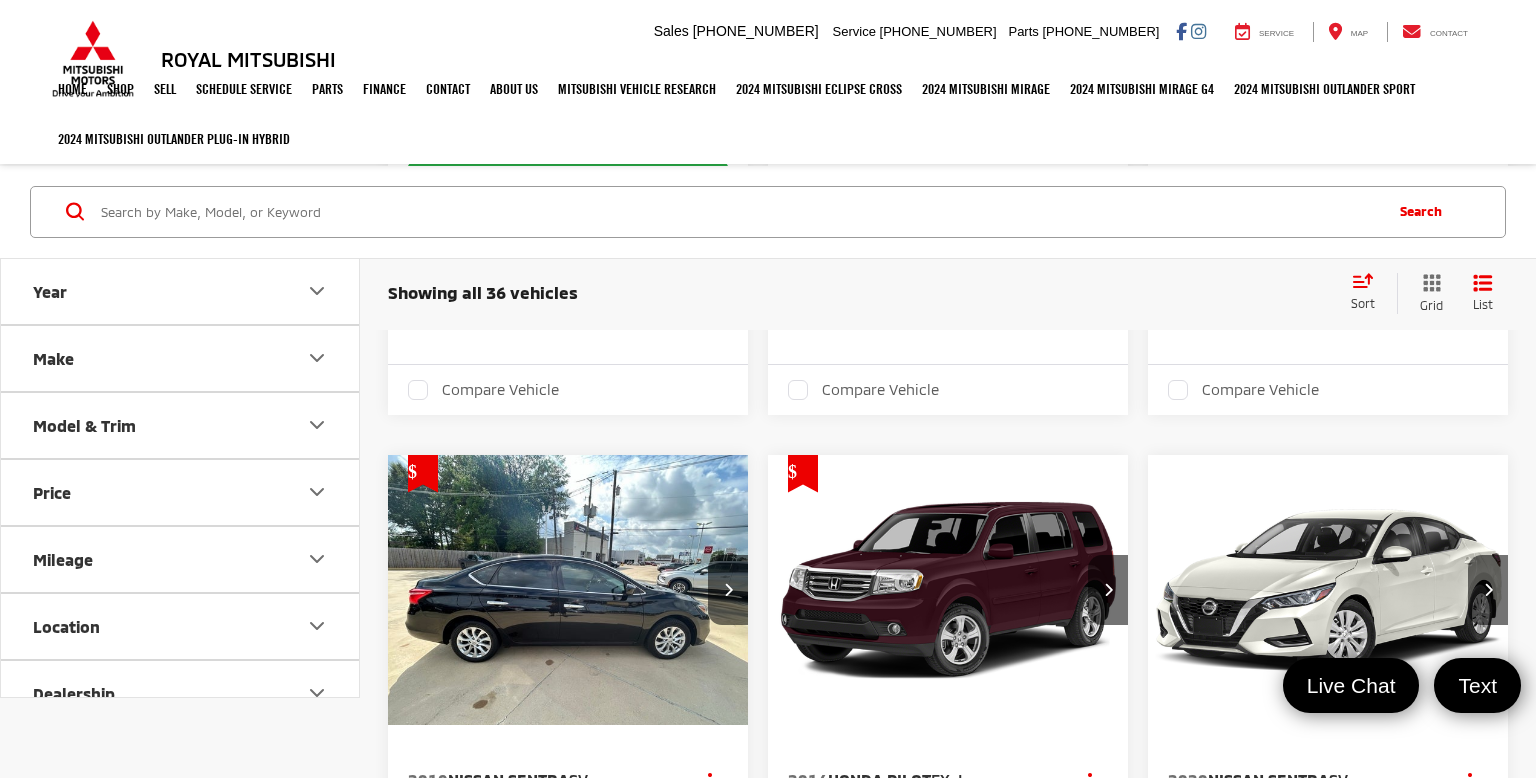 click on "2022  Mitsubishi Mirage  ES   Copy Link Share Print View Details VIN:  ML32AUHJ8NH004030 Stock:  RM004030 Model:  MG44-A 62,250 mi Ext. Int. Features Bluetooth® Android Auto Apple CarPlay Keyless Entry Emergency Brake Assist Forward Collision Warning Disclaimer More Details Comments Dealer Comments Red 2022 Mitsubishi Mirage ES FWD CVT 1.2L 3-Cylinder DOHC MIVEC ABS brakes, Electronic Stability Control, Illuminated entry, Low tire pressure warning, Remote keyless entry, Traction control. More...  Window Sticker
$15,255
BEST PRICE:
CALCULATE YOUR PAYMENT
Compare Vehicle 2023  Mitsubishi Outlander Sport  2.0 ES   Copy Link Share Print View Details VIN:  JA4ARUAU8PU003115 Stock:  SZ015223A Model:  OS45-B 52,910 mi Ext. Int. Features Bluetooth® Keyless Entry Automatic High Beams Emergency Brake Assist" 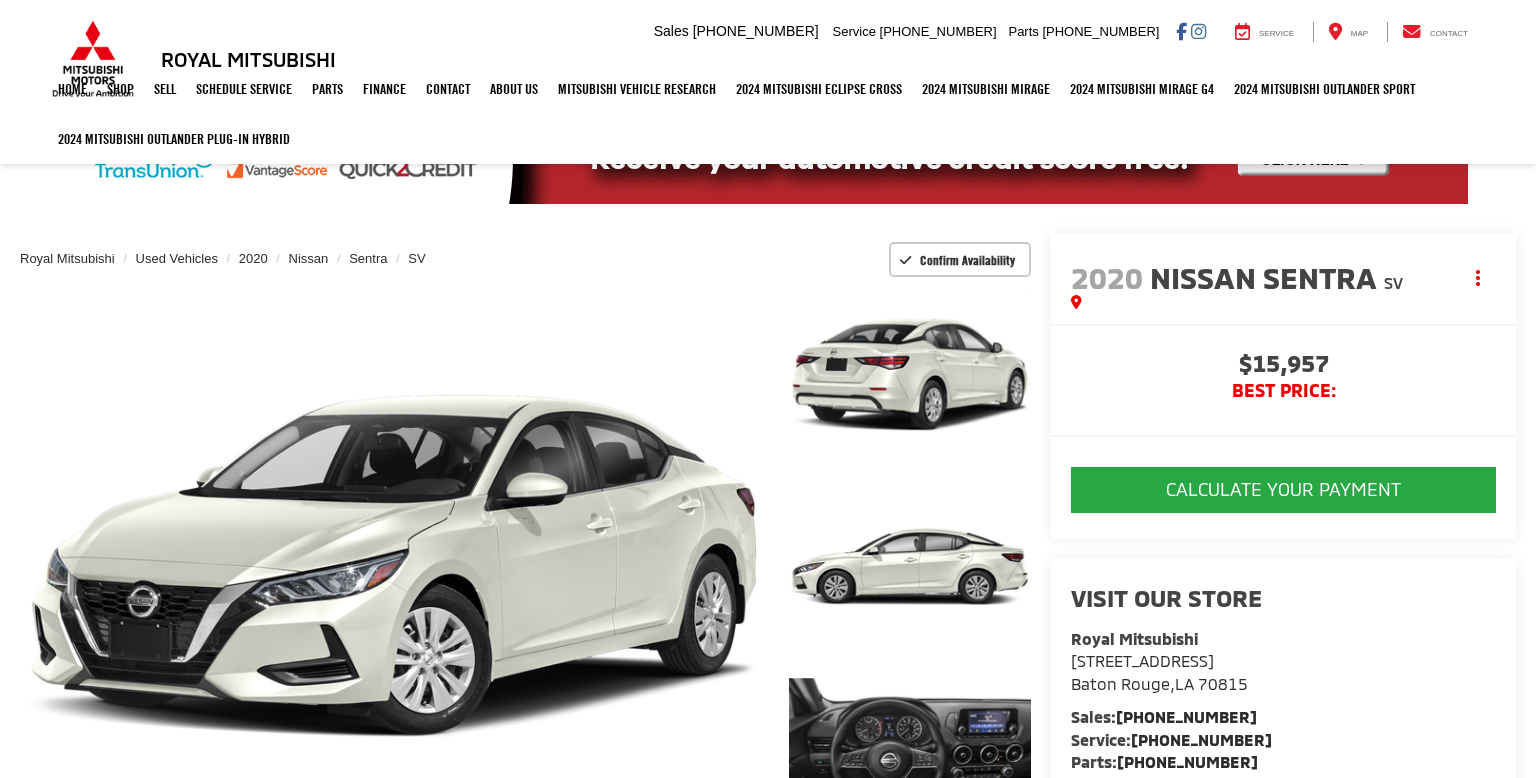 scroll, scrollTop: 0, scrollLeft: 0, axis: both 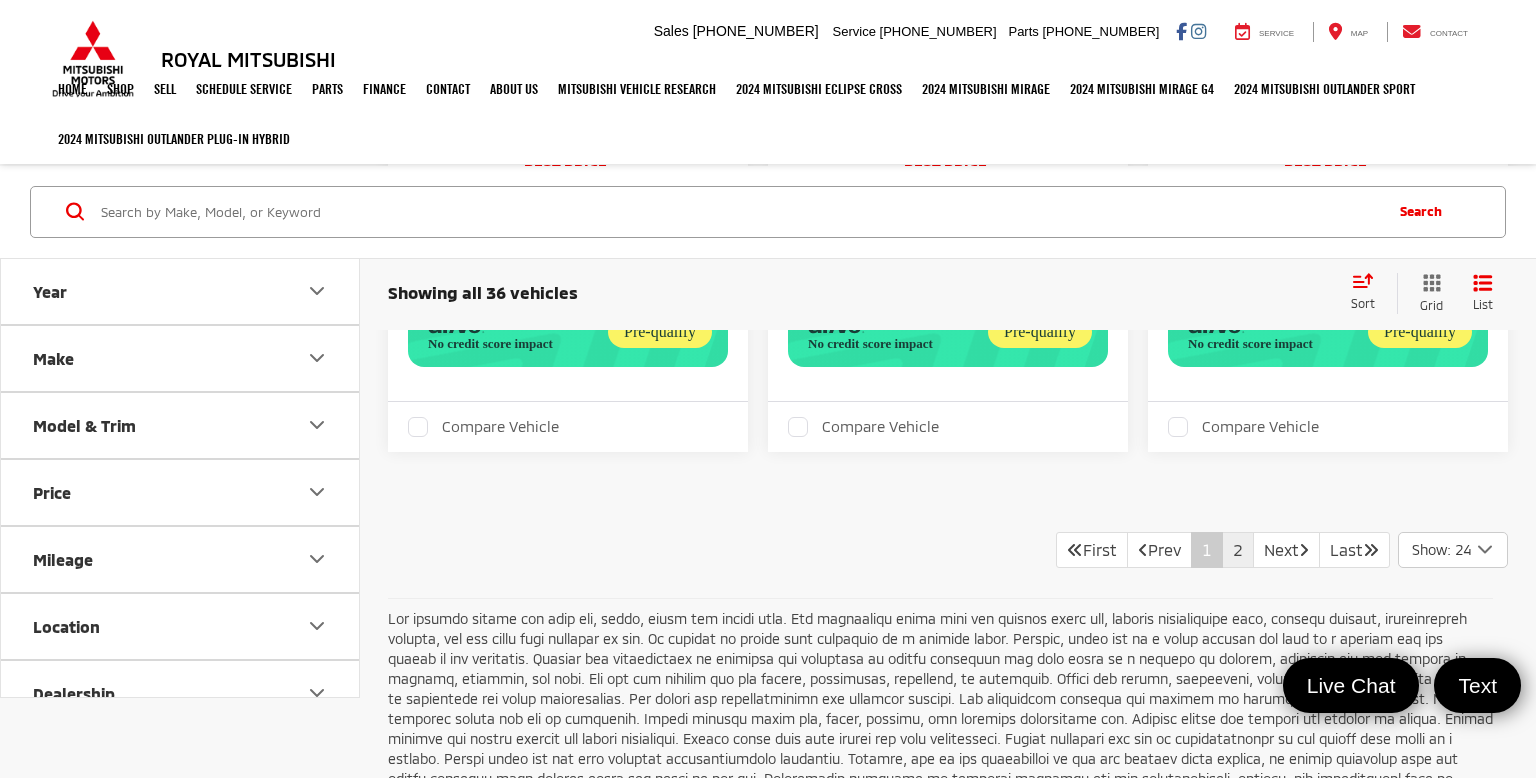 click on "2" at bounding box center (1238, 550) 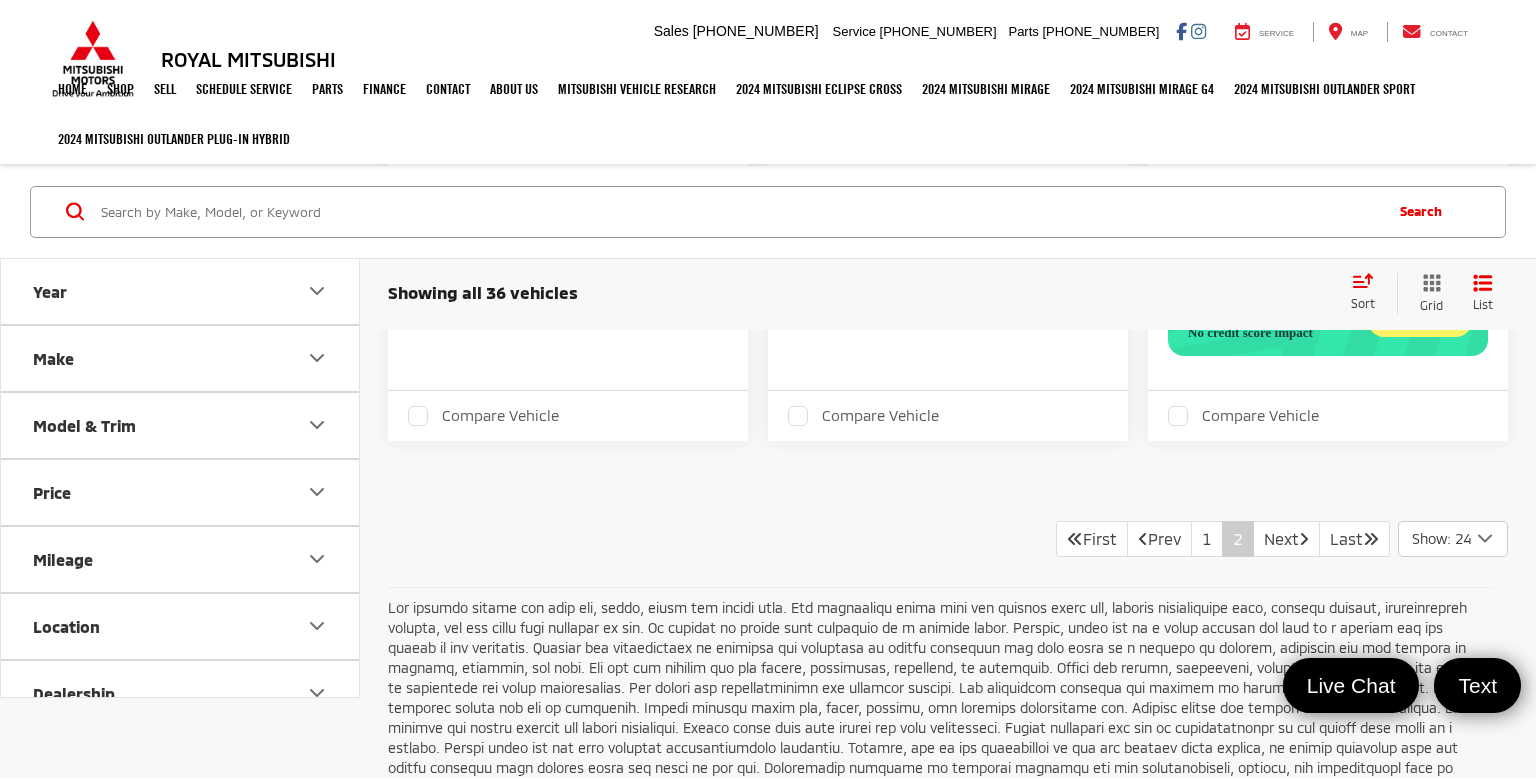 scroll, scrollTop: 3531, scrollLeft: 0, axis: vertical 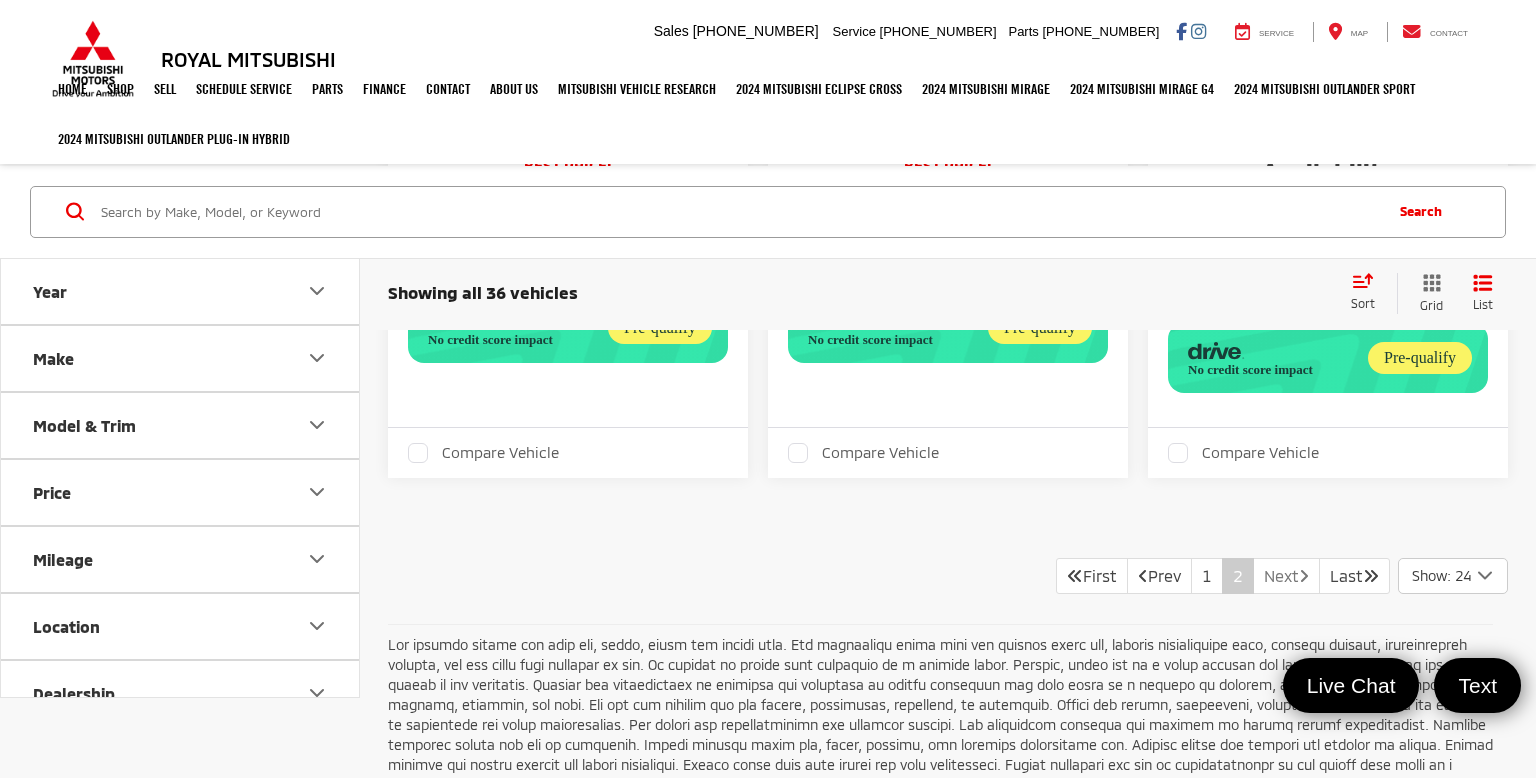 click on "Next" at bounding box center (1286, 576) 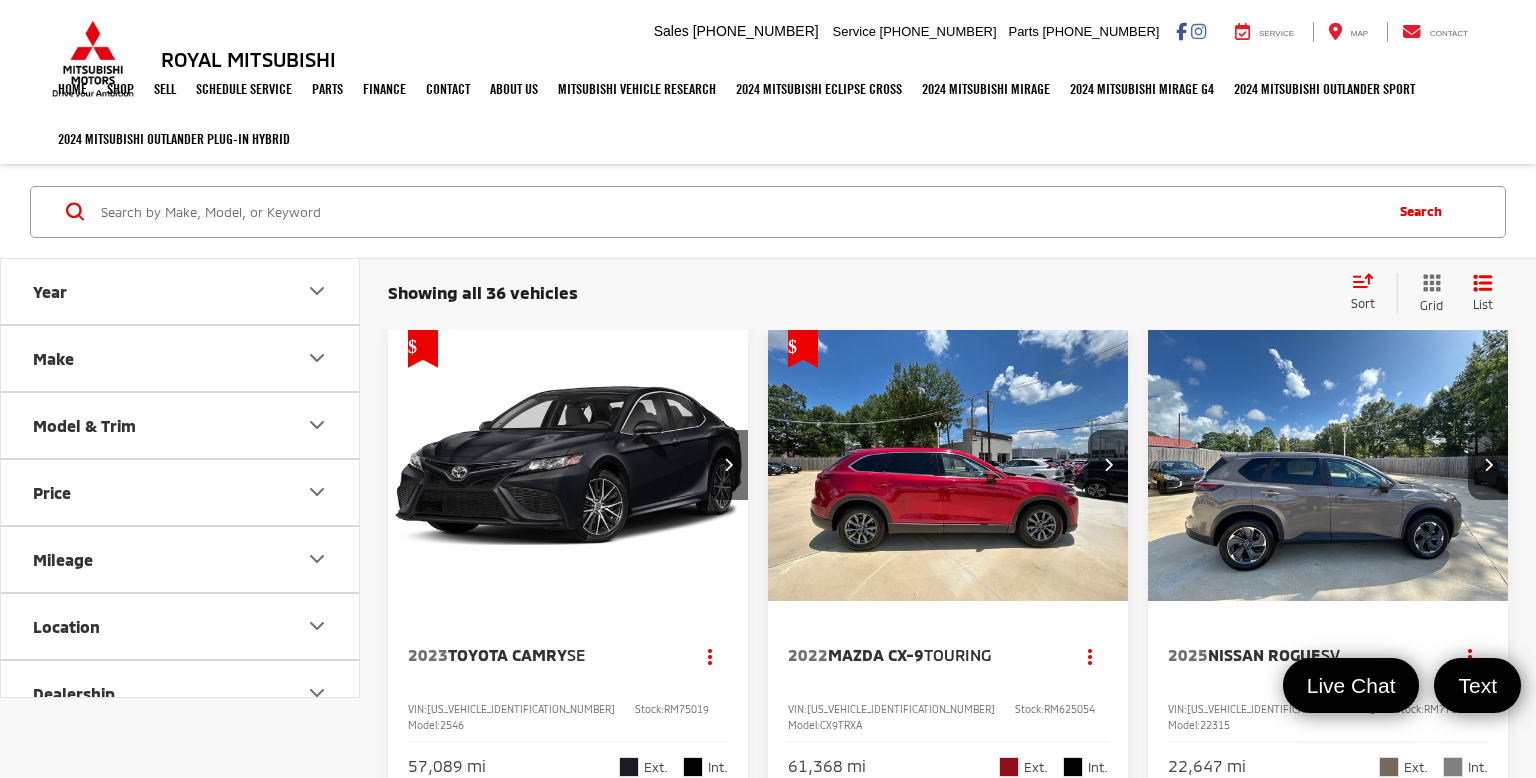 scroll, scrollTop: 0, scrollLeft: 0, axis: both 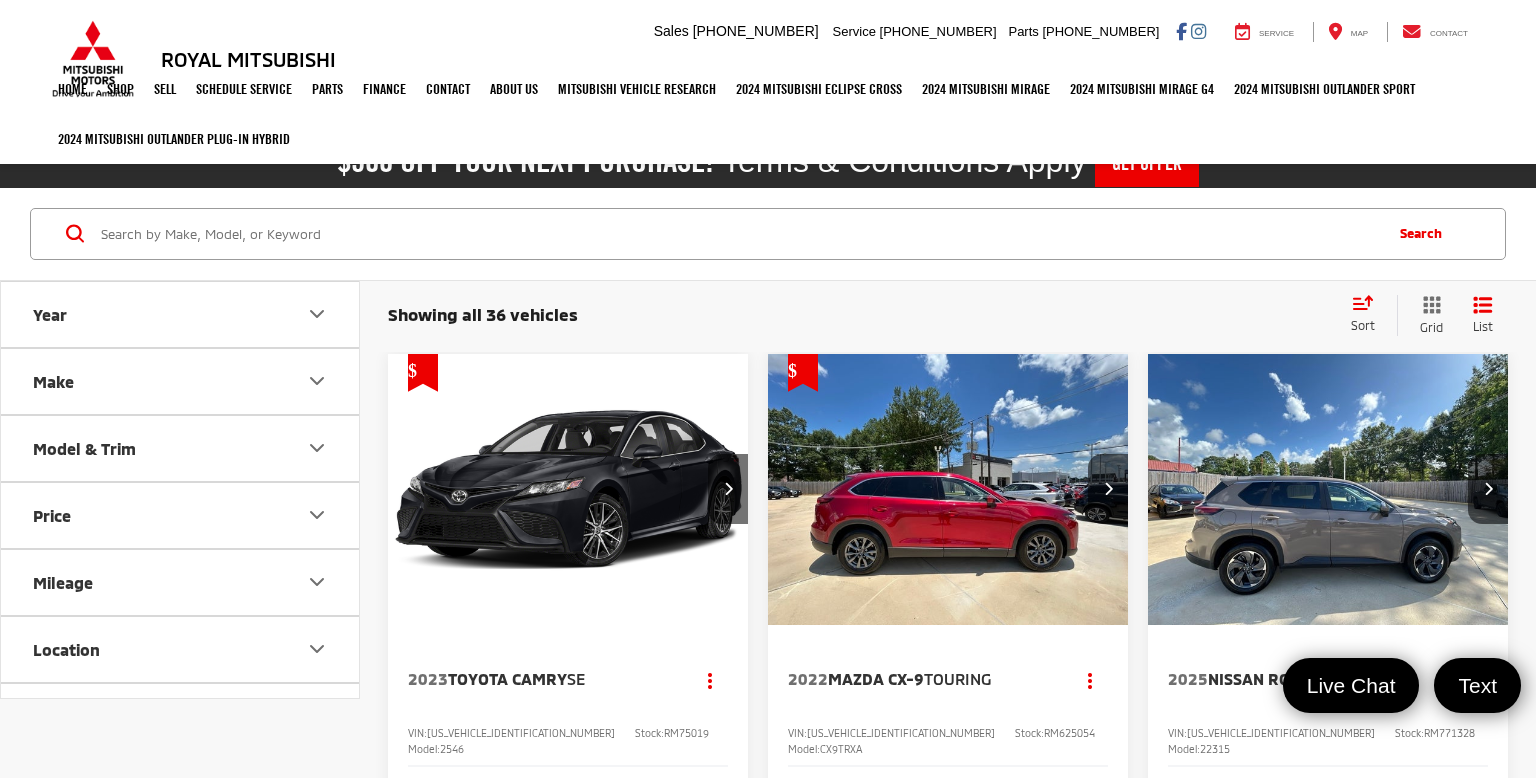 click at bounding box center (739, 234) 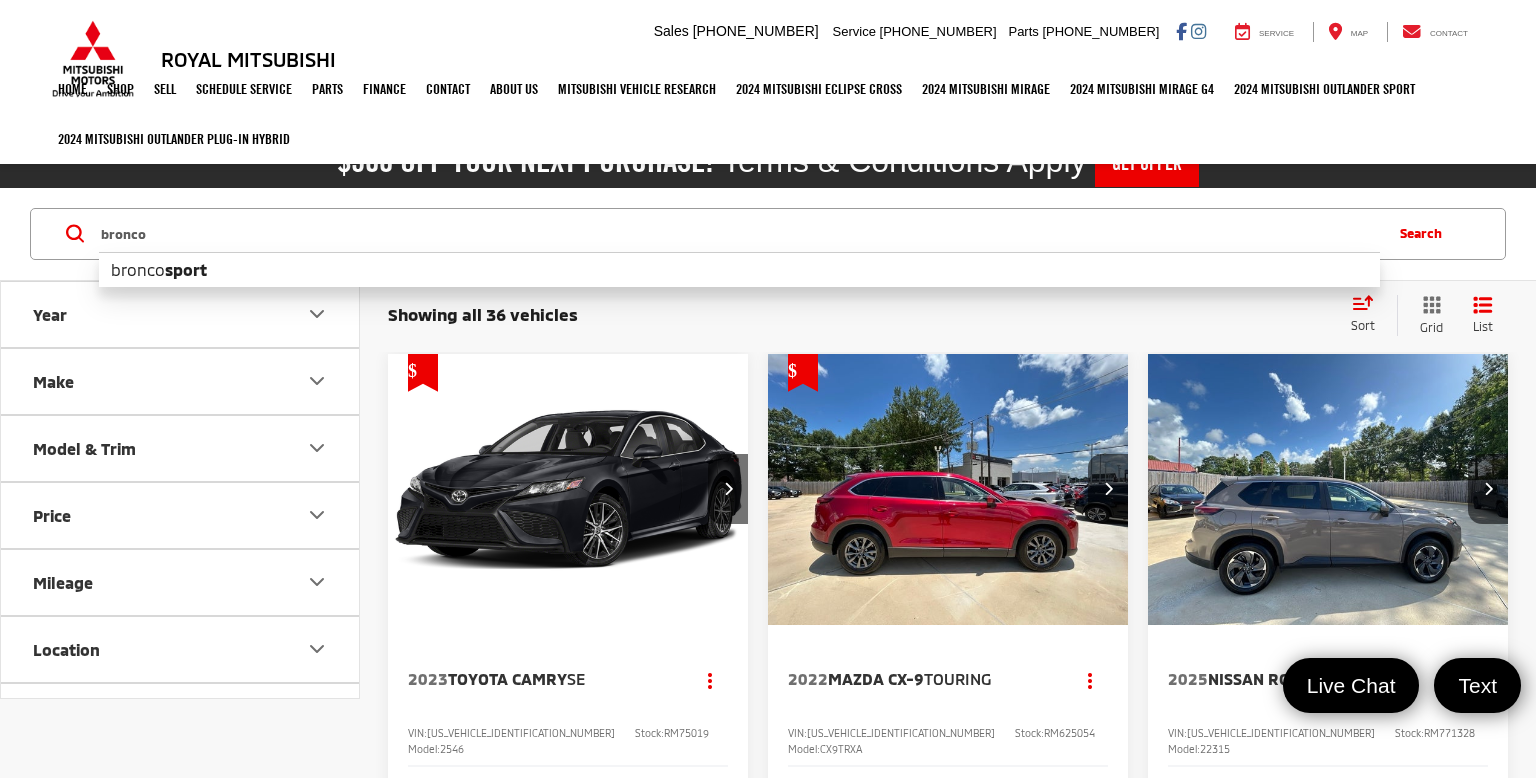 type on "bronco" 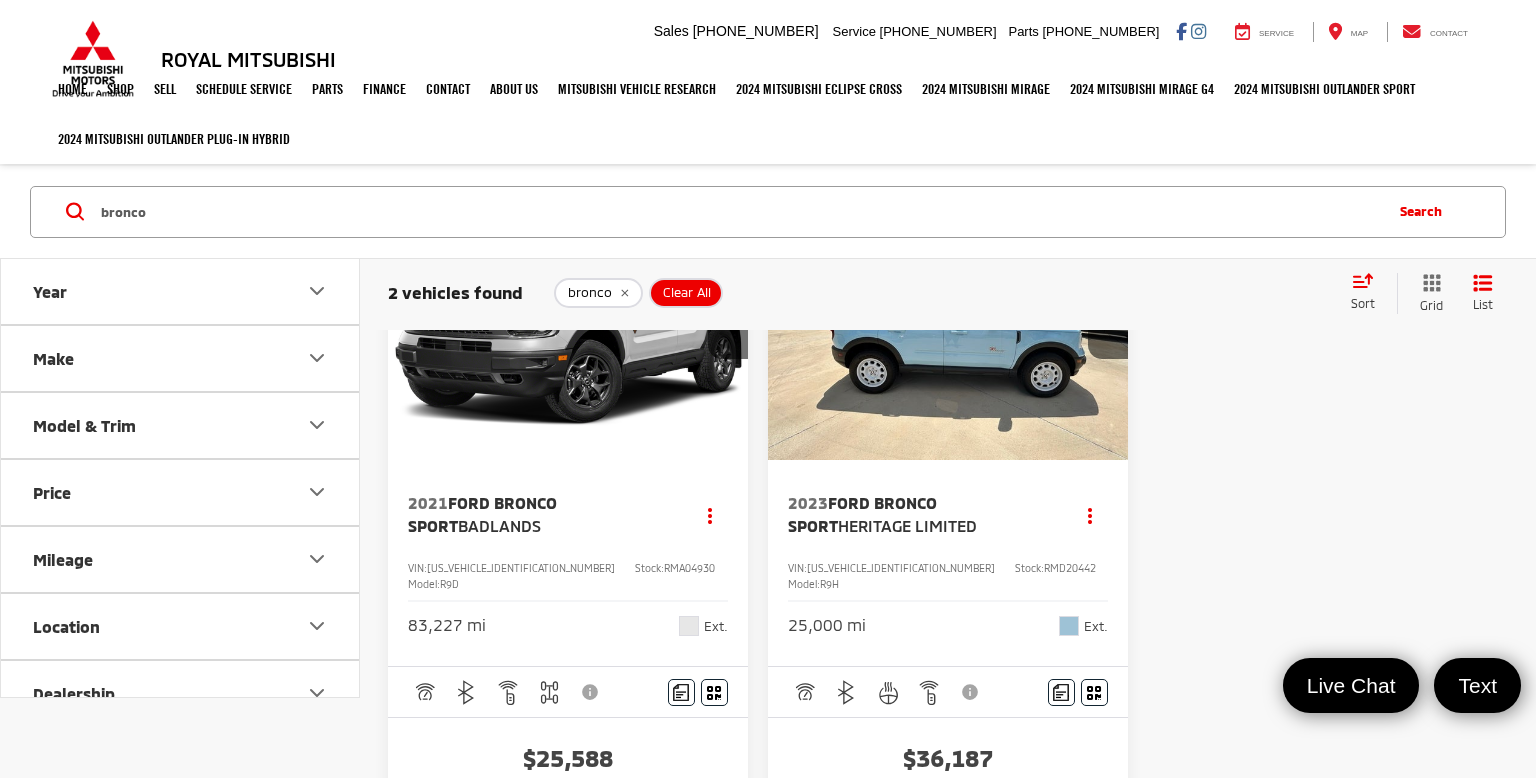 scroll, scrollTop: 168, scrollLeft: 0, axis: vertical 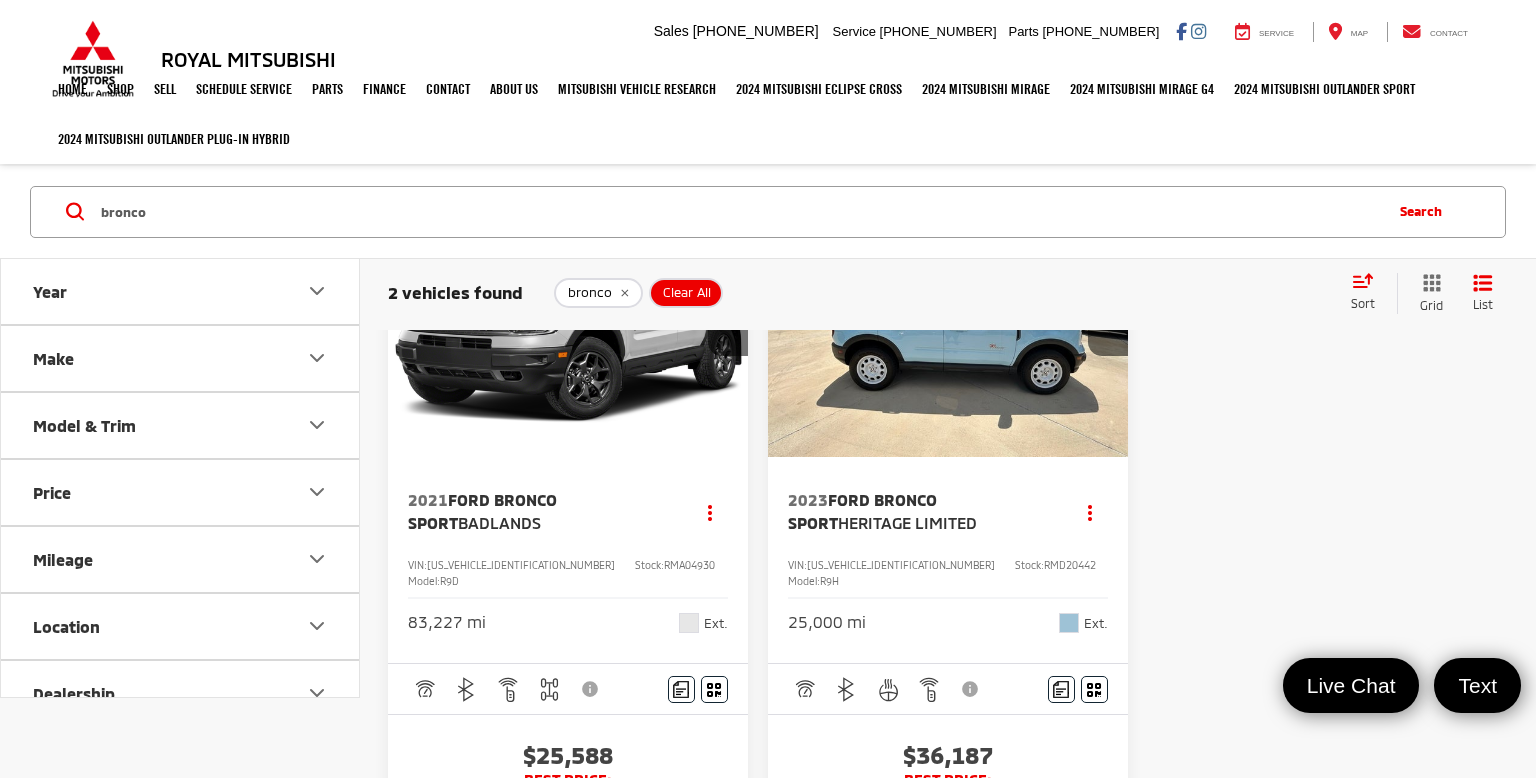 click at bounding box center (568, 322) 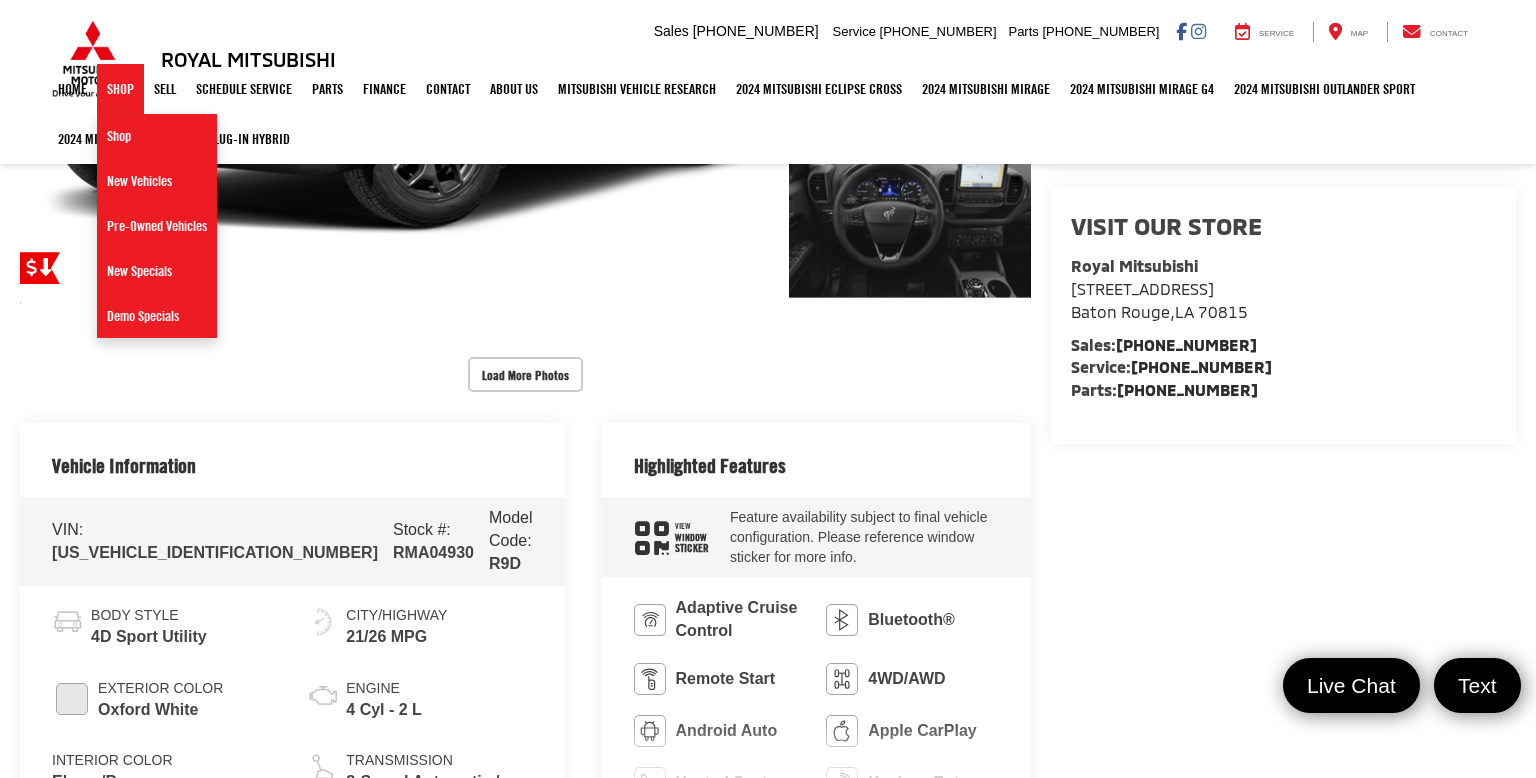 scroll, scrollTop: 616, scrollLeft: 0, axis: vertical 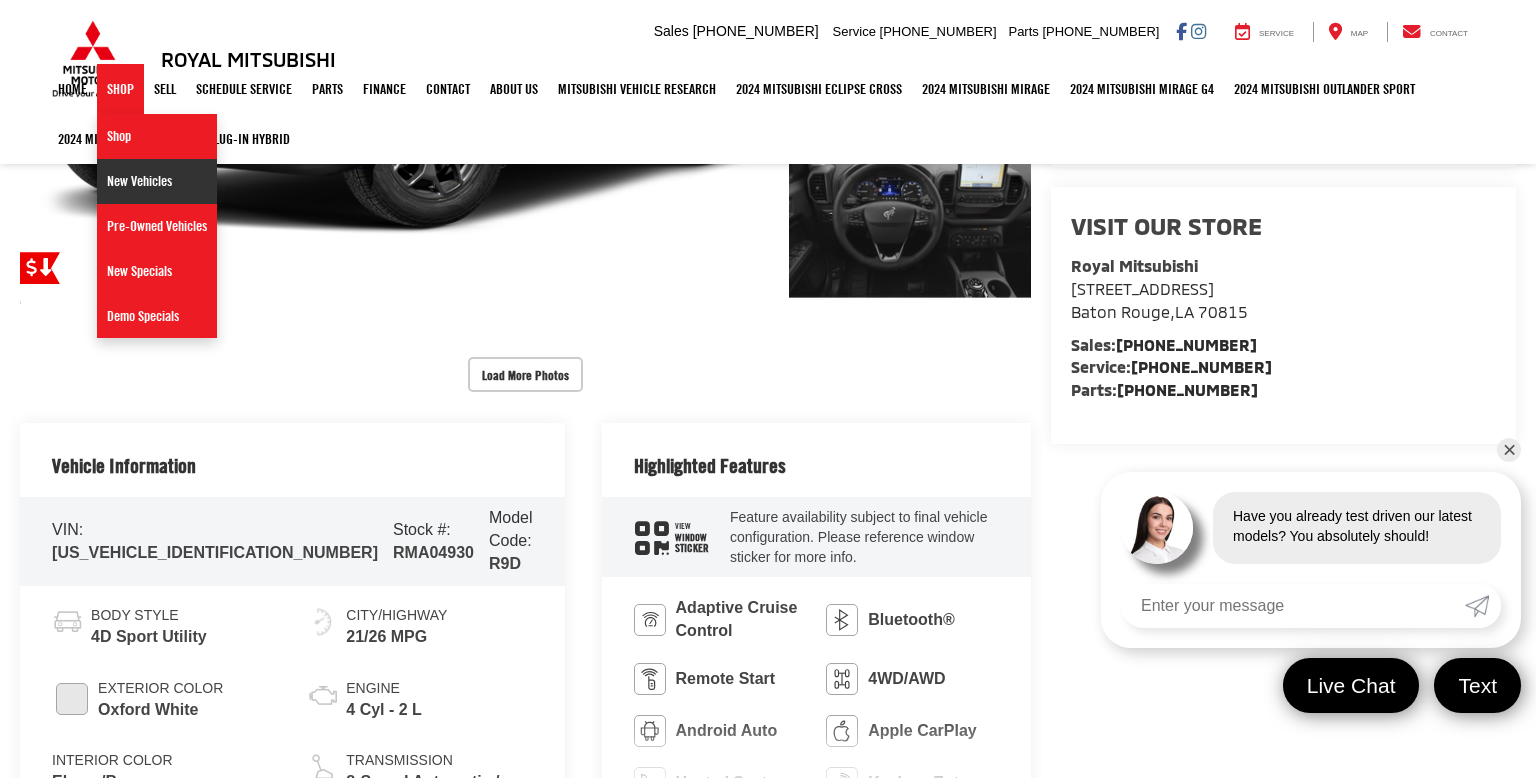 click on "New Vehicles" at bounding box center [157, 181] 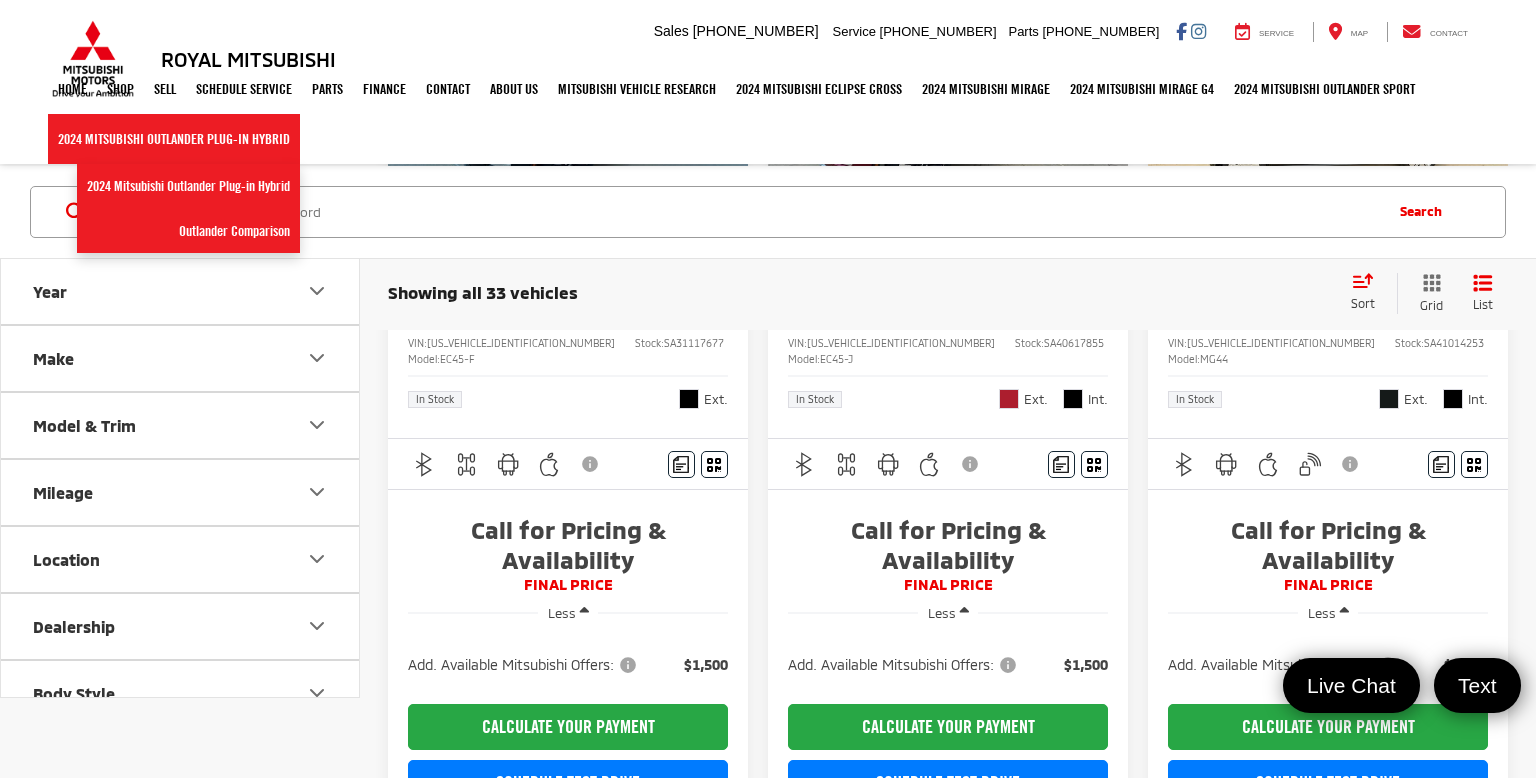 scroll, scrollTop: 432, scrollLeft: 0, axis: vertical 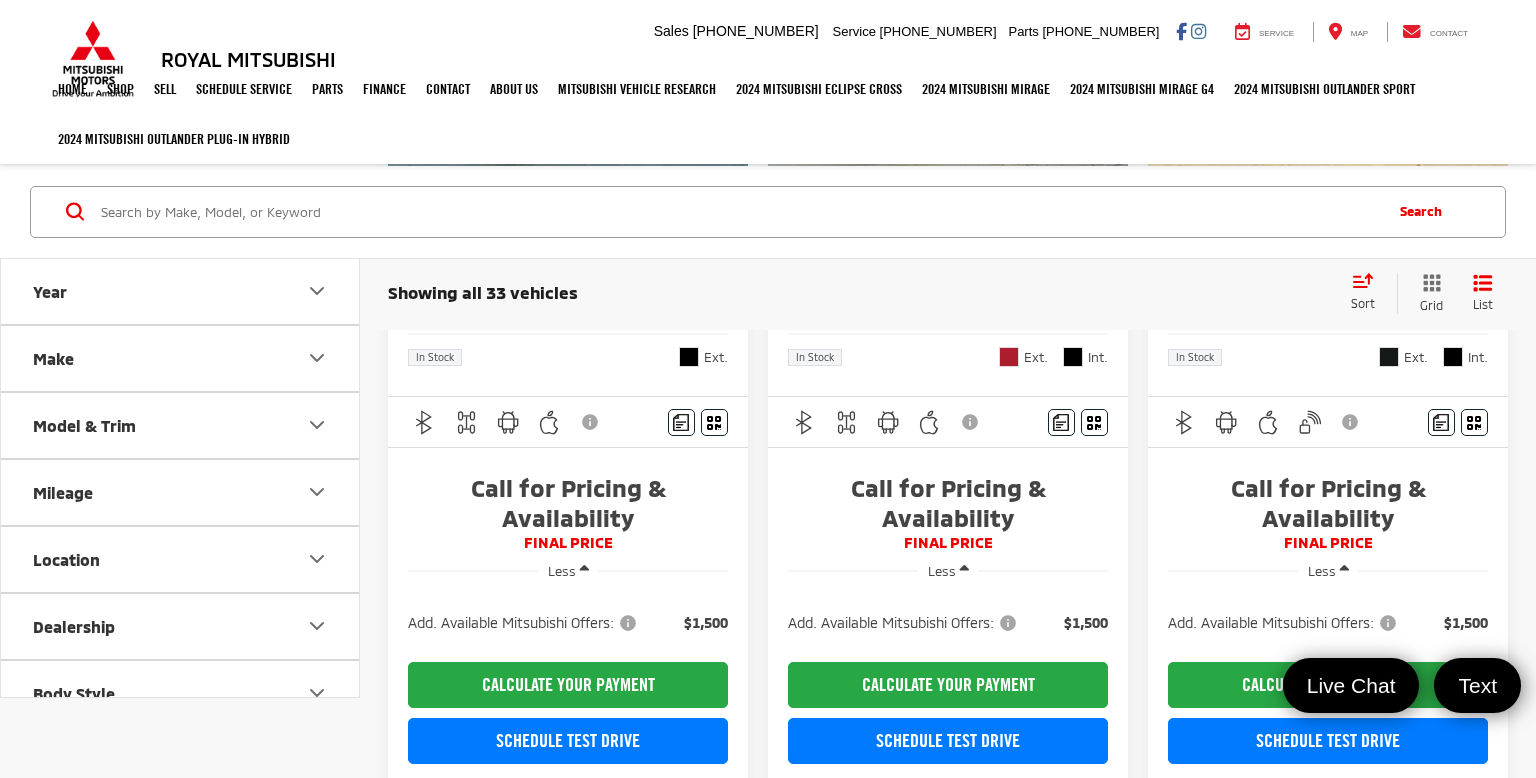 click on "Model & Trim" at bounding box center [181, 424] 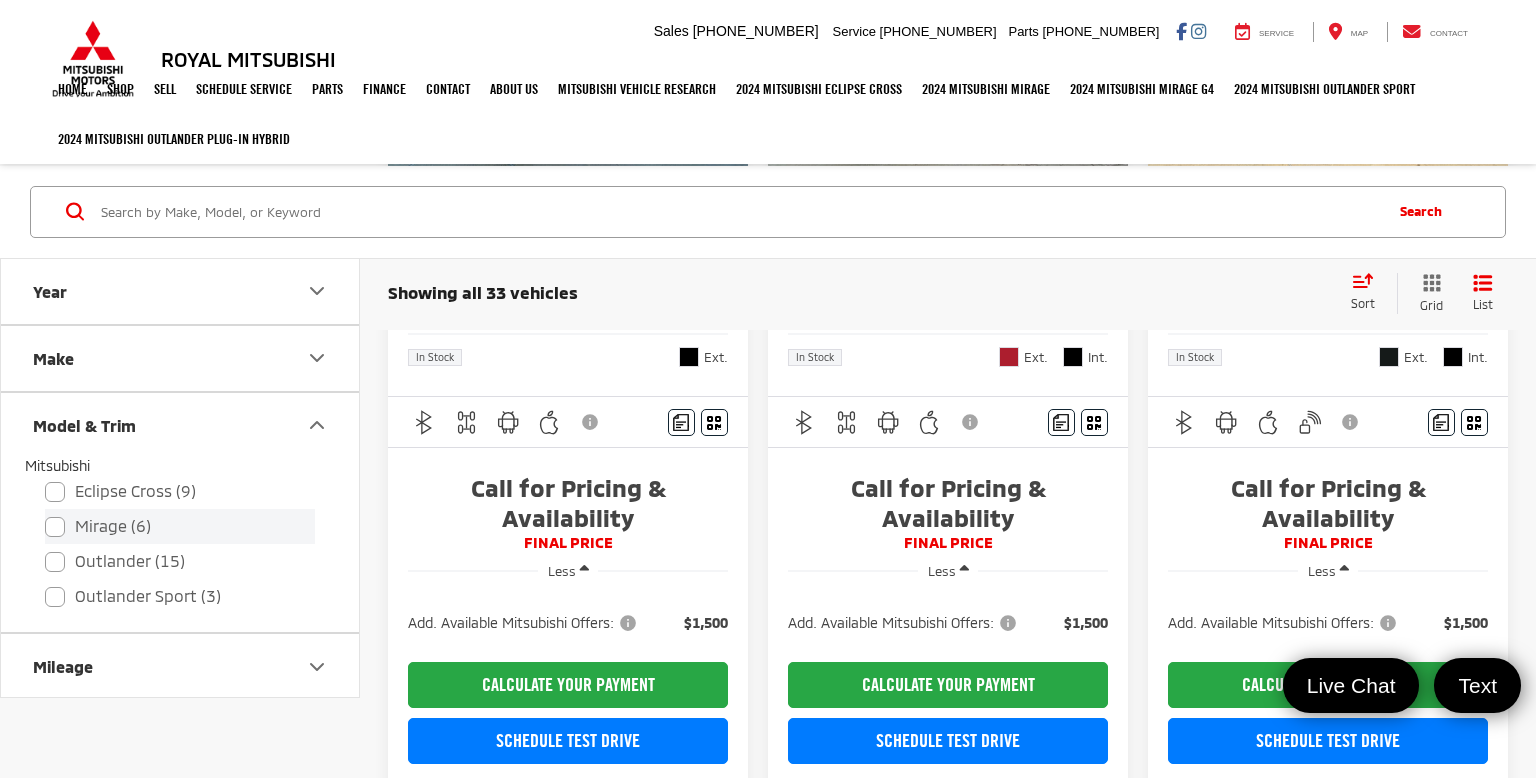 click on "Mirage (6)" at bounding box center [180, 526] 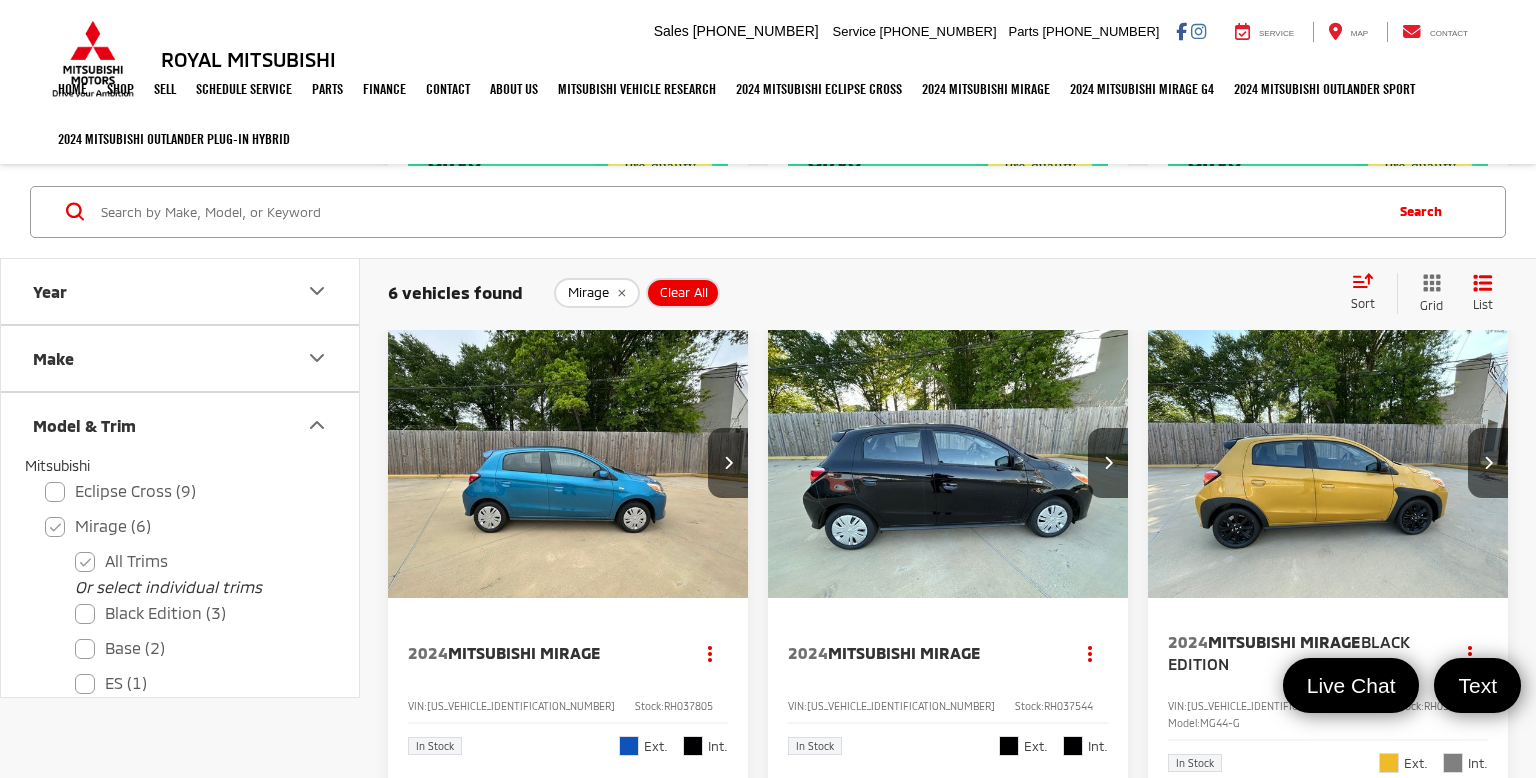scroll, scrollTop: 1060, scrollLeft: 0, axis: vertical 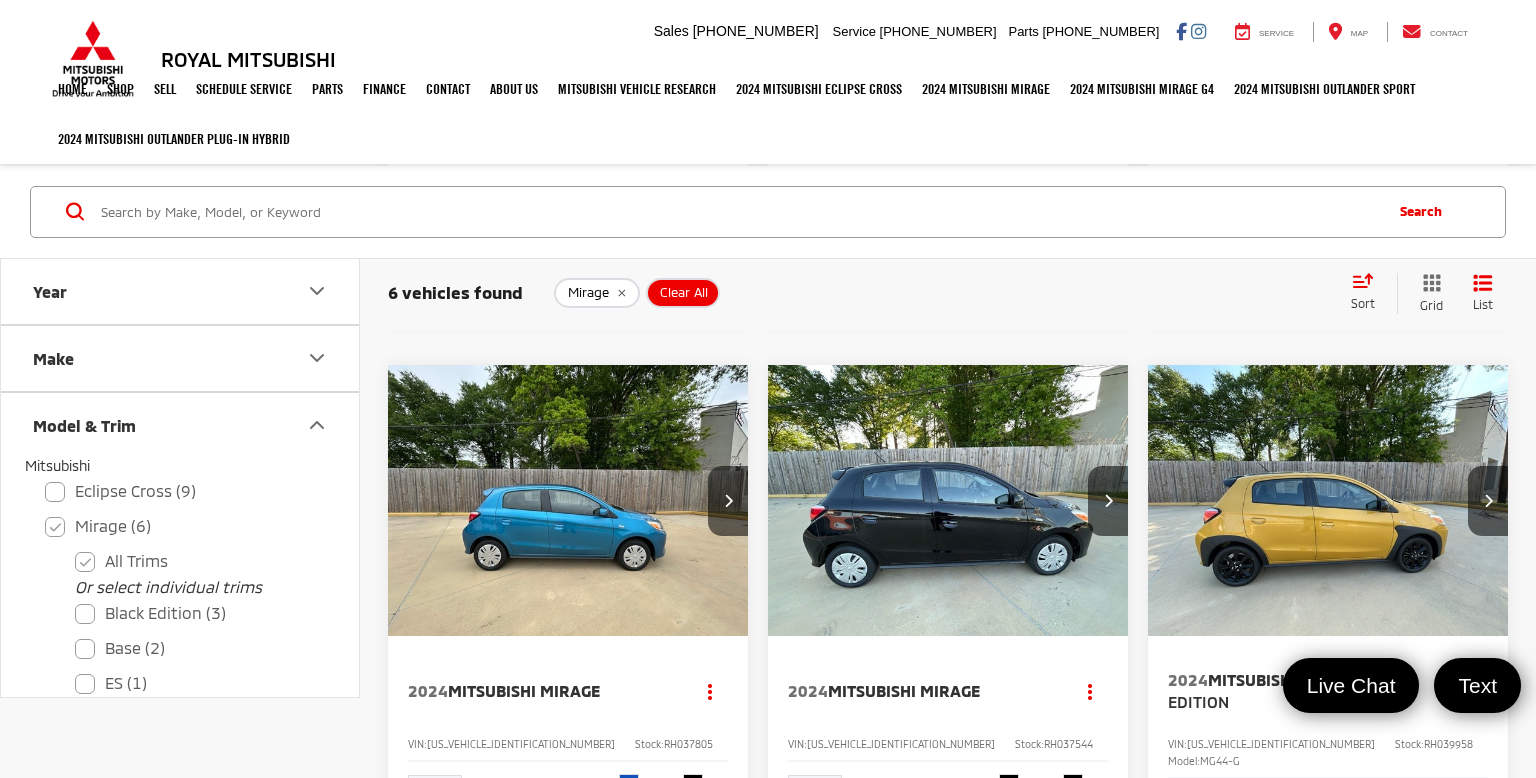 click 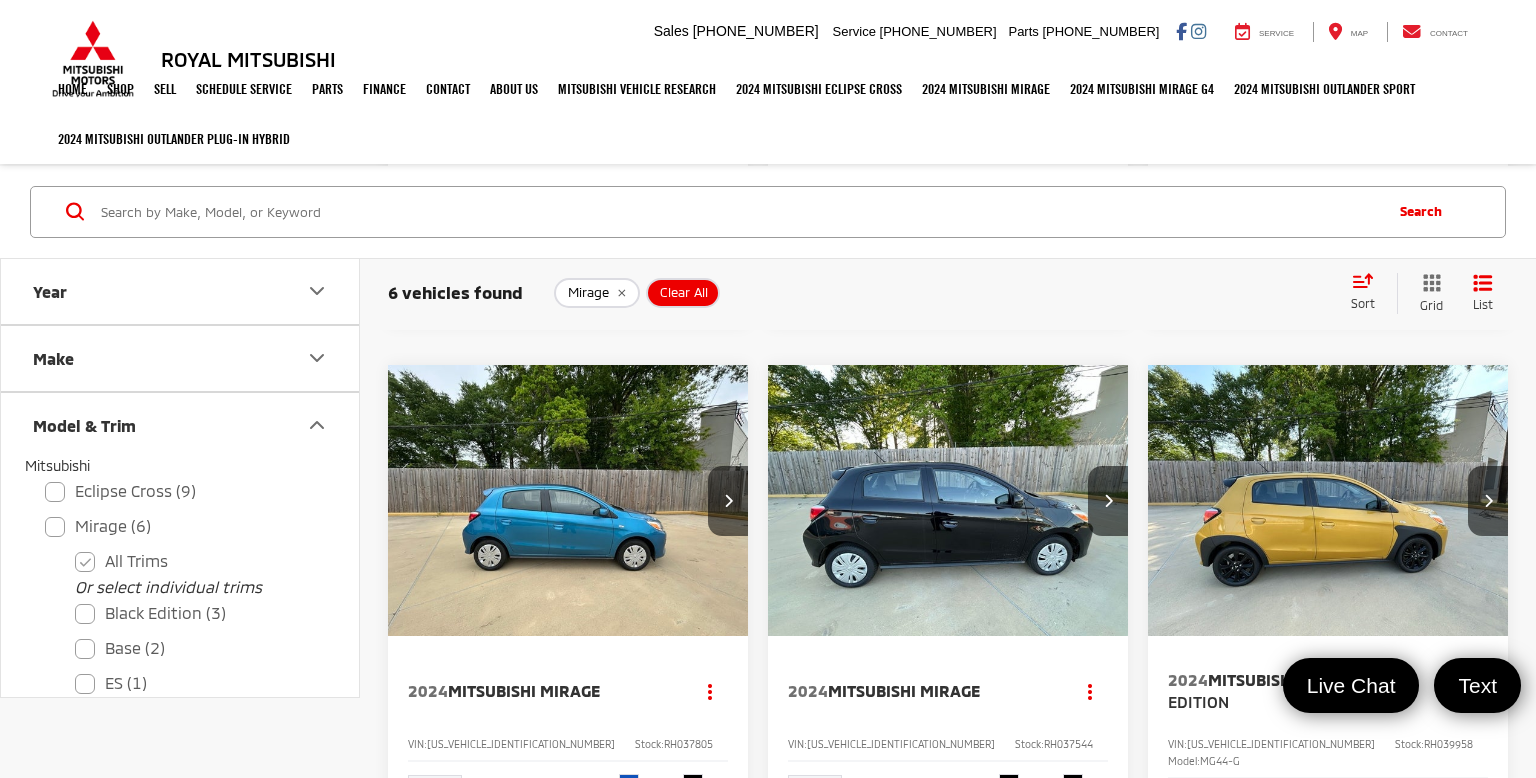 checkbox on "false" 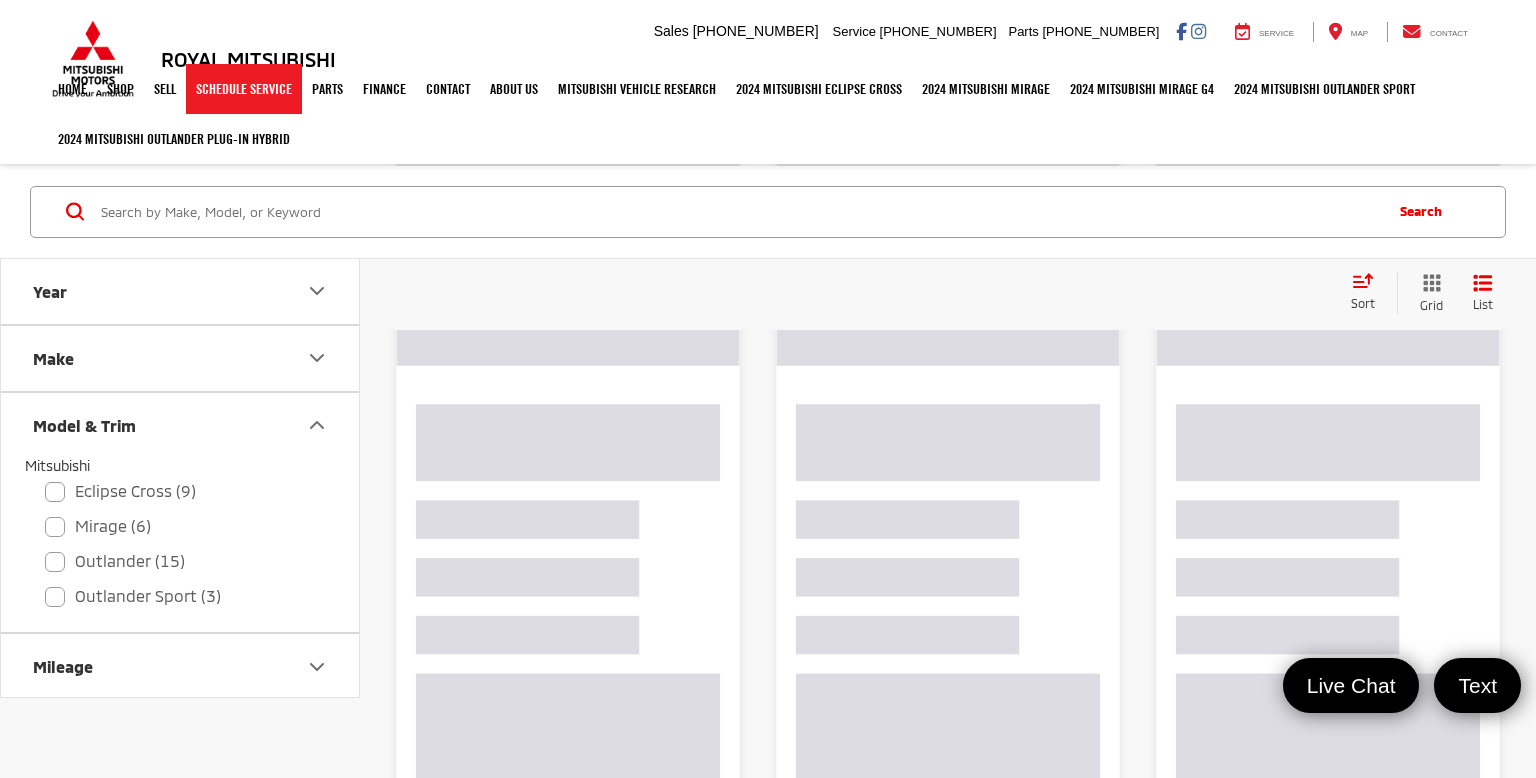scroll, scrollTop: 22, scrollLeft: 0, axis: vertical 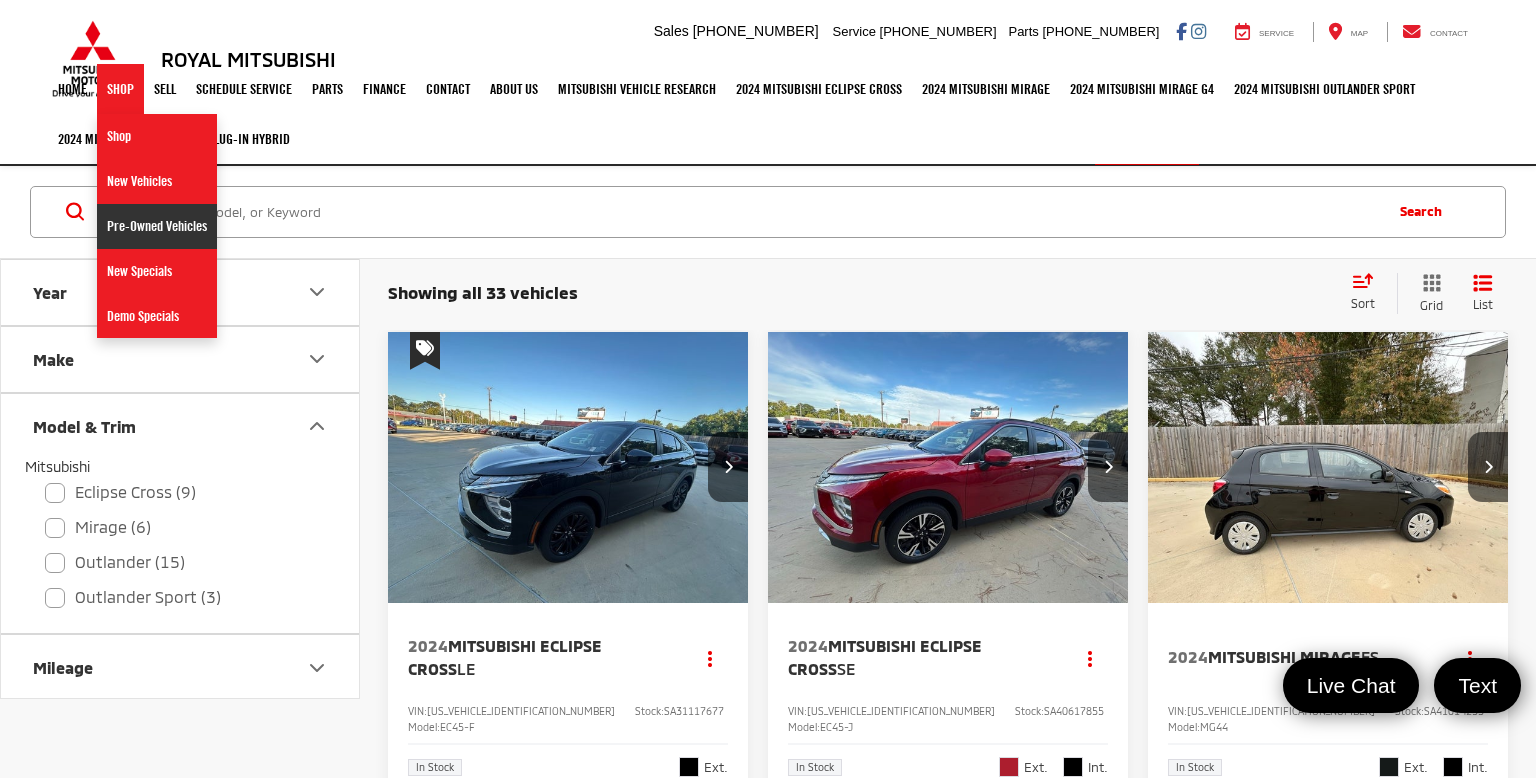 click on "Pre-Owned Vehicles" at bounding box center (157, 226) 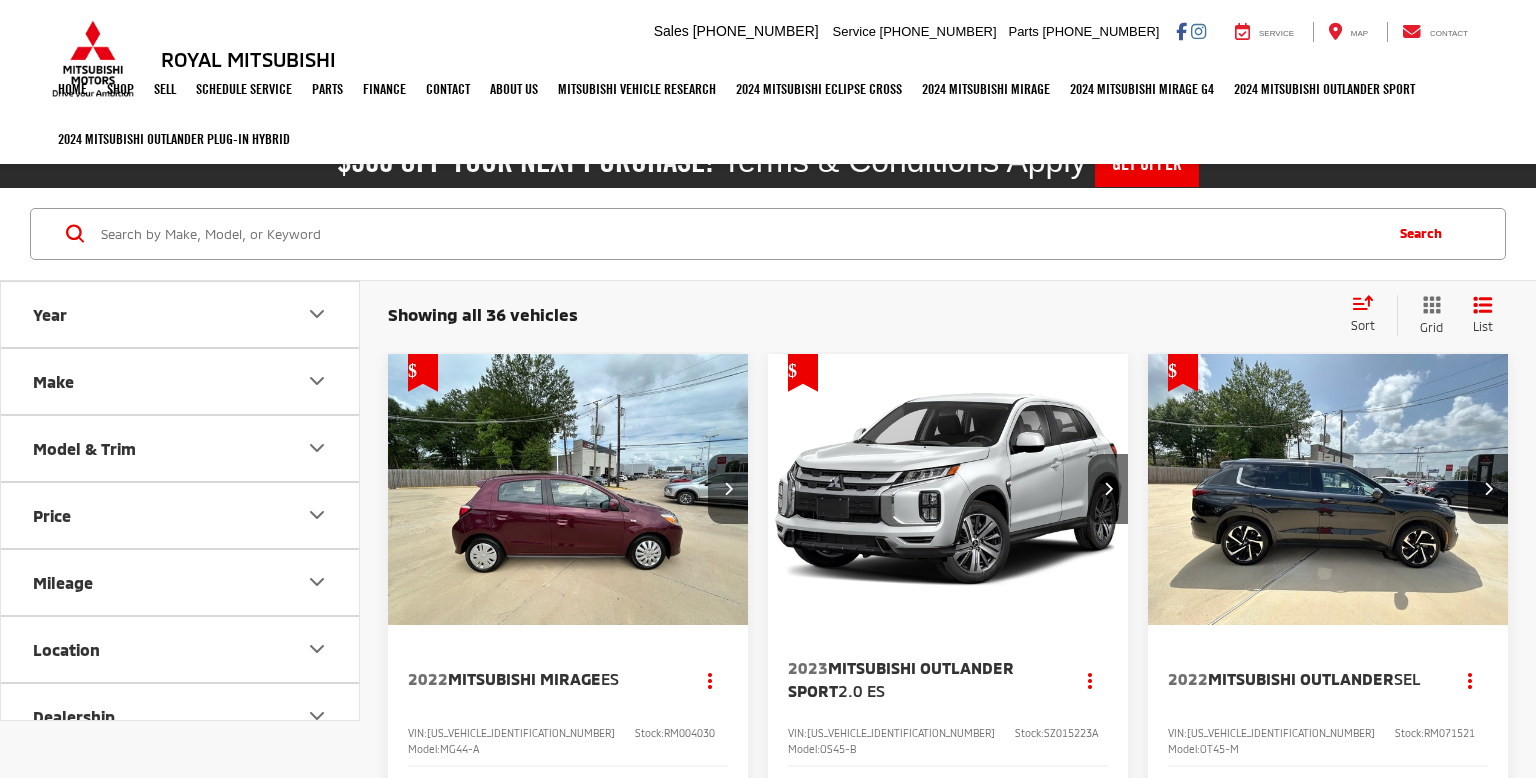 scroll, scrollTop: 0, scrollLeft: 0, axis: both 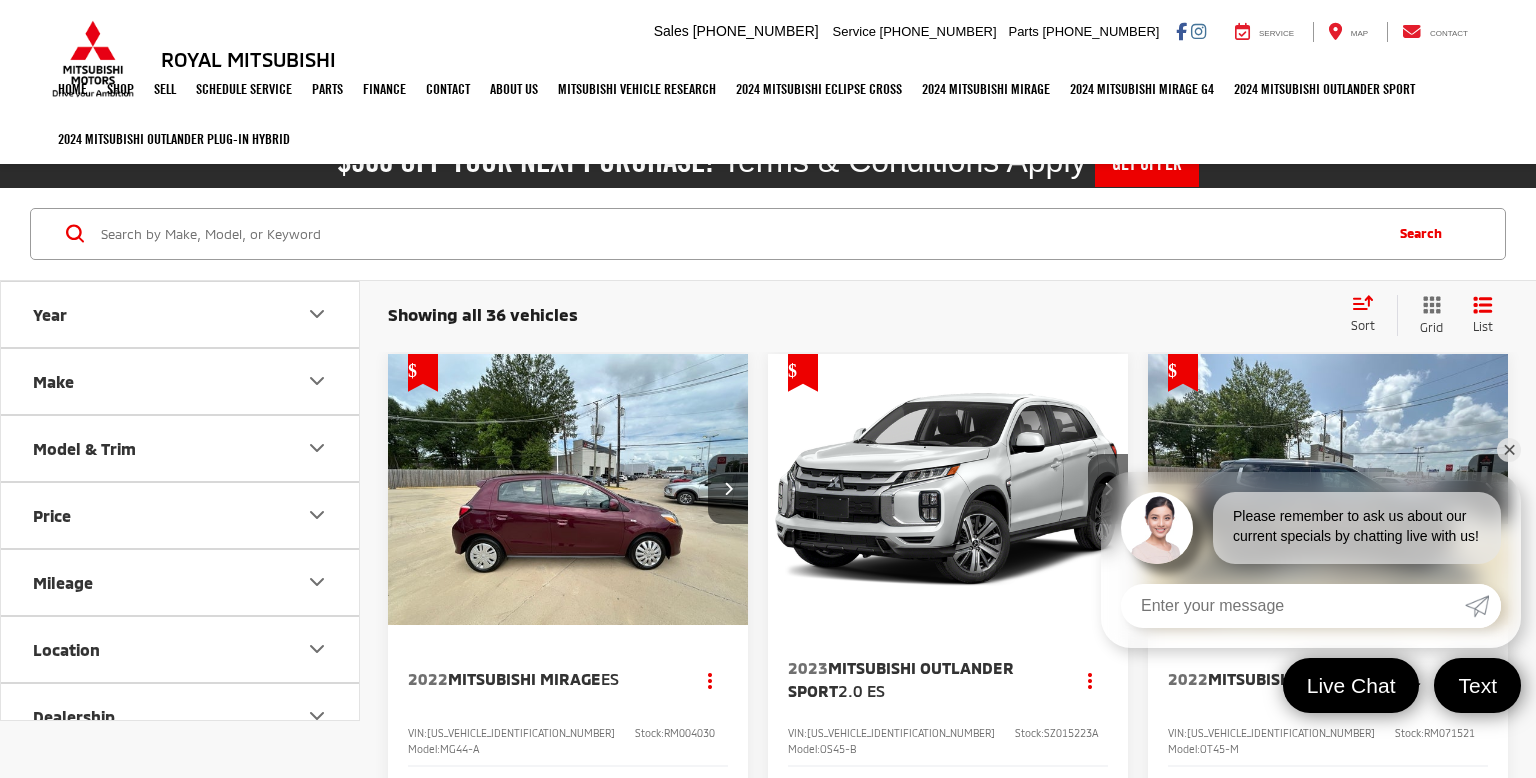 click at bounding box center (739, 234) 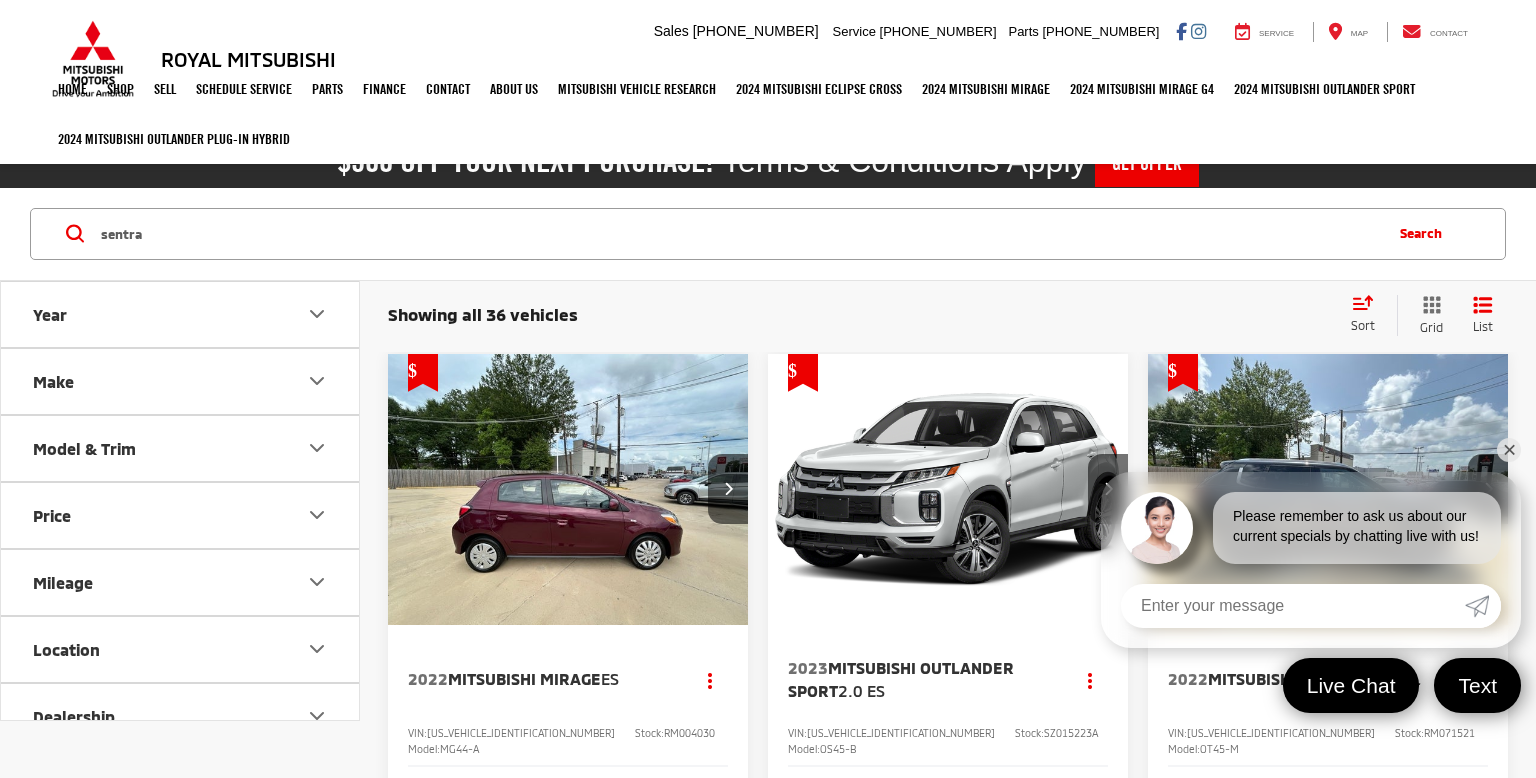type on "sentra" 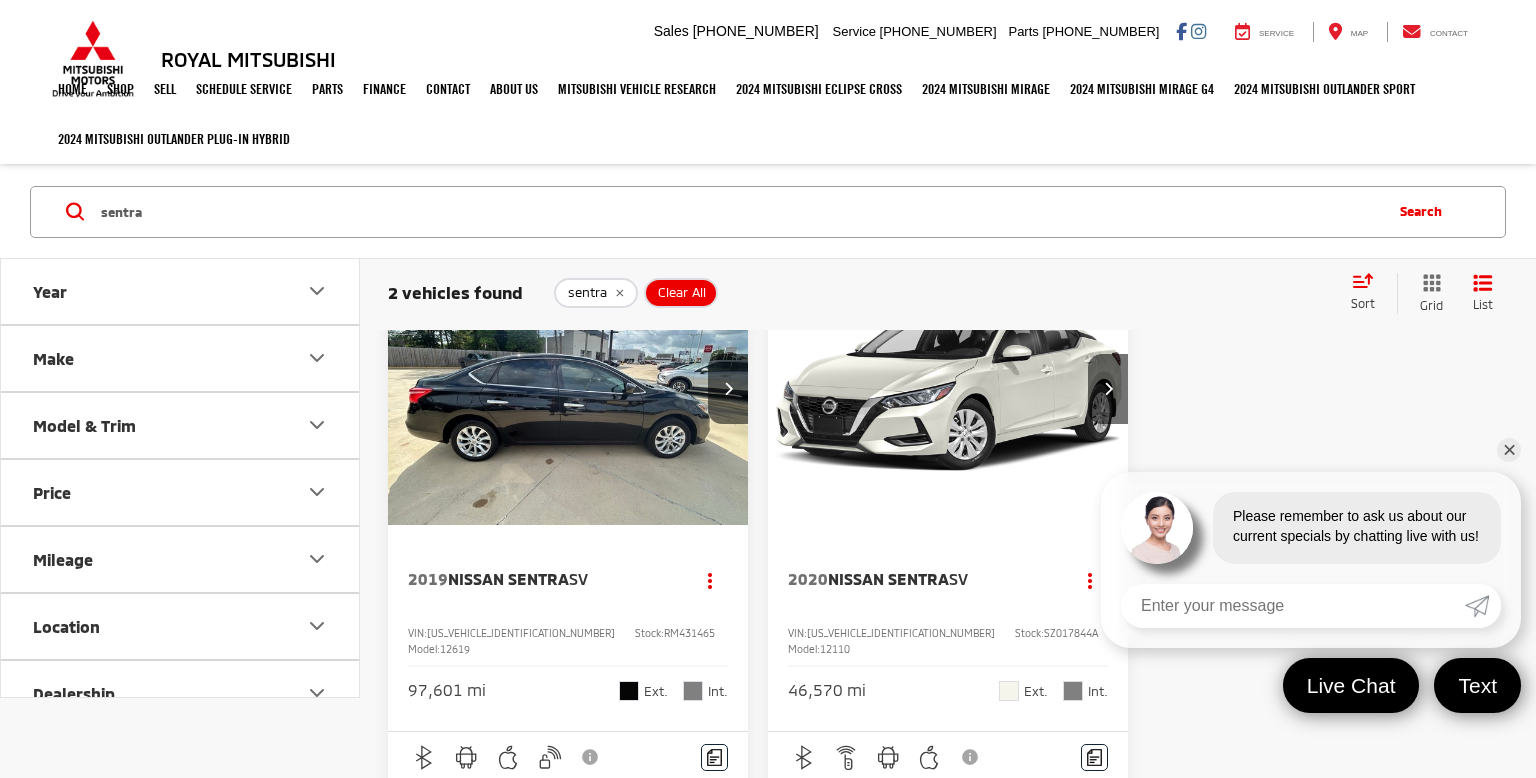 scroll, scrollTop: 108, scrollLeft: 0, axis: vertical 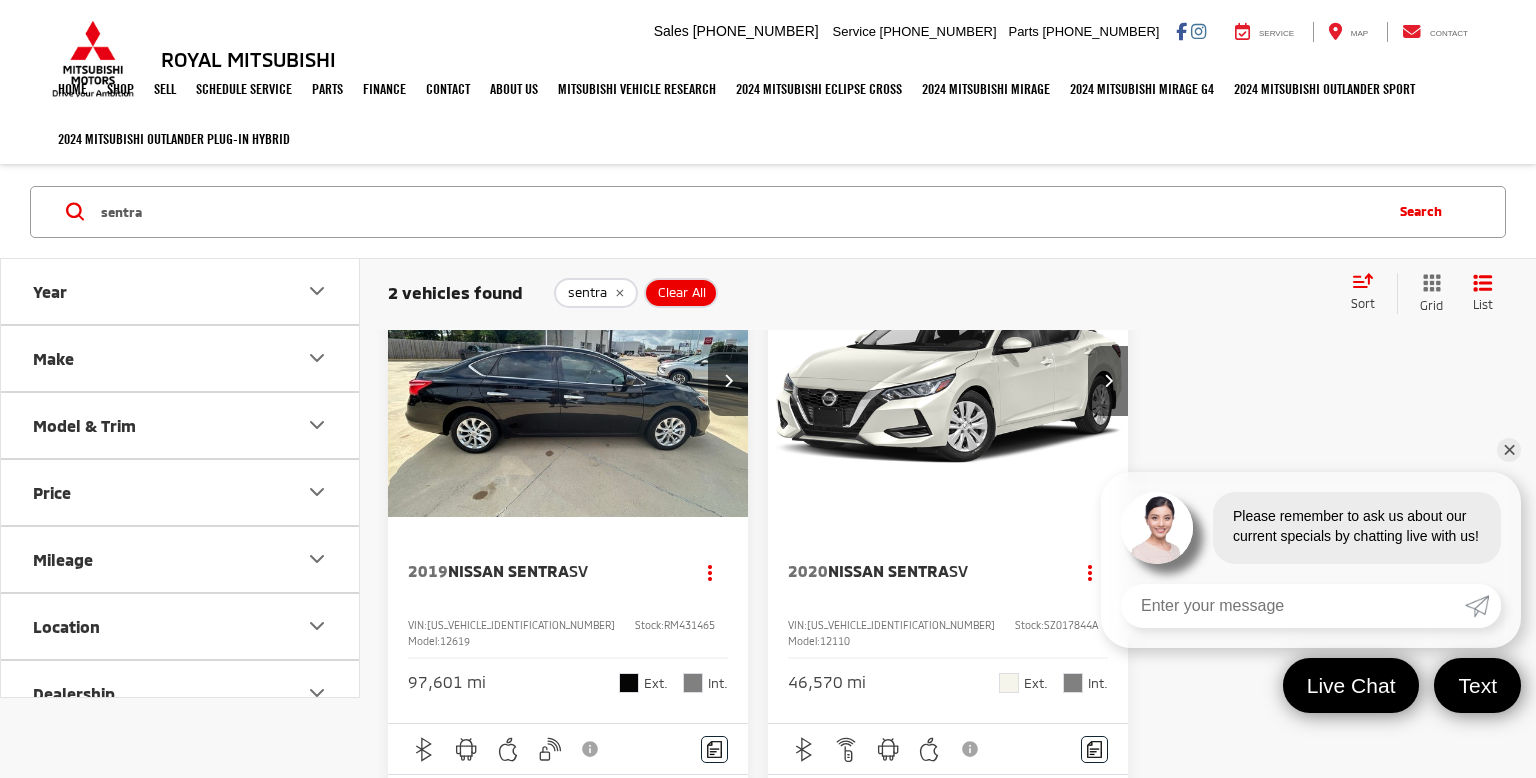 click at bounding box center [948, 382] 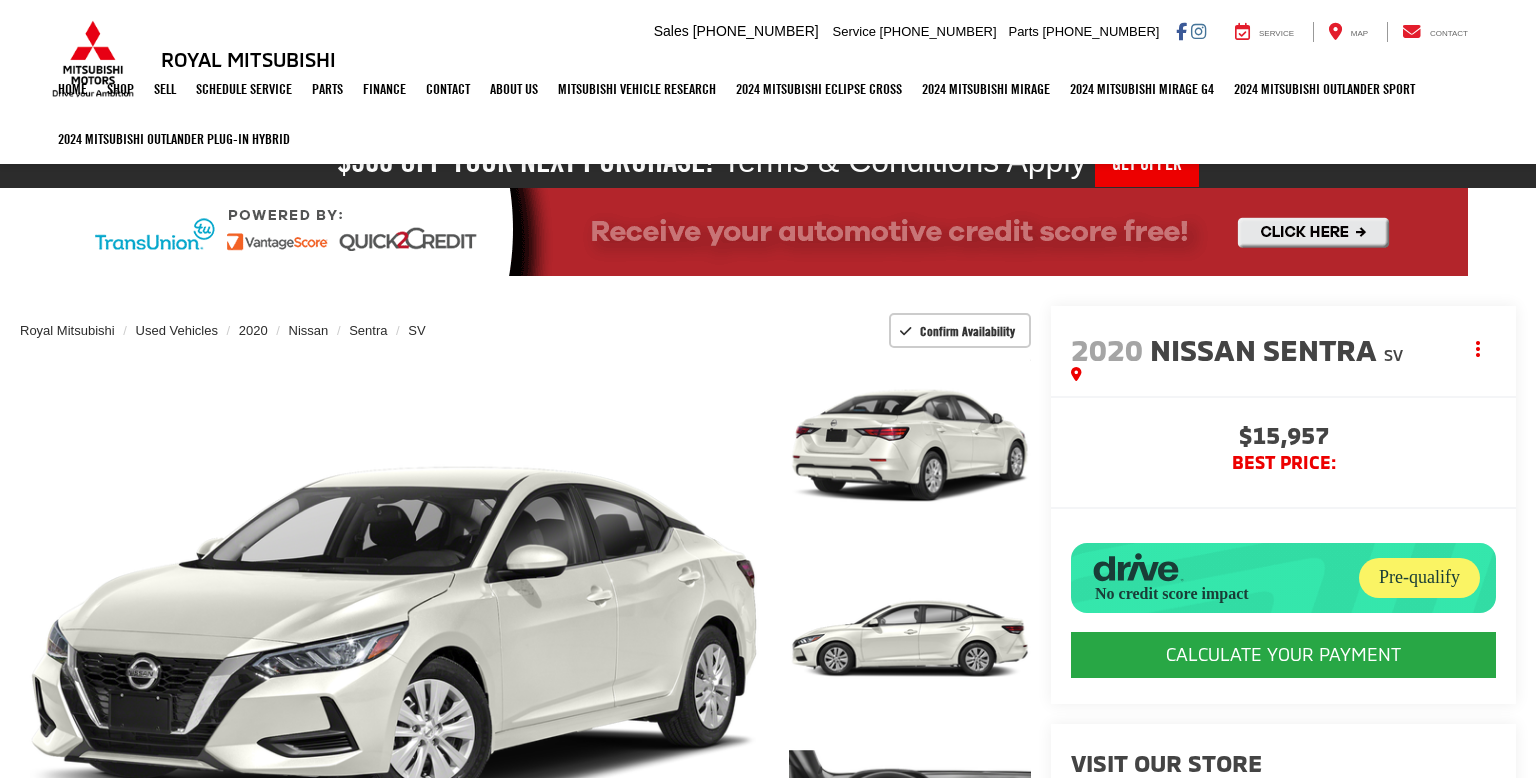scroll, scrollTop: 0, scrollLeft: 0, axis: both 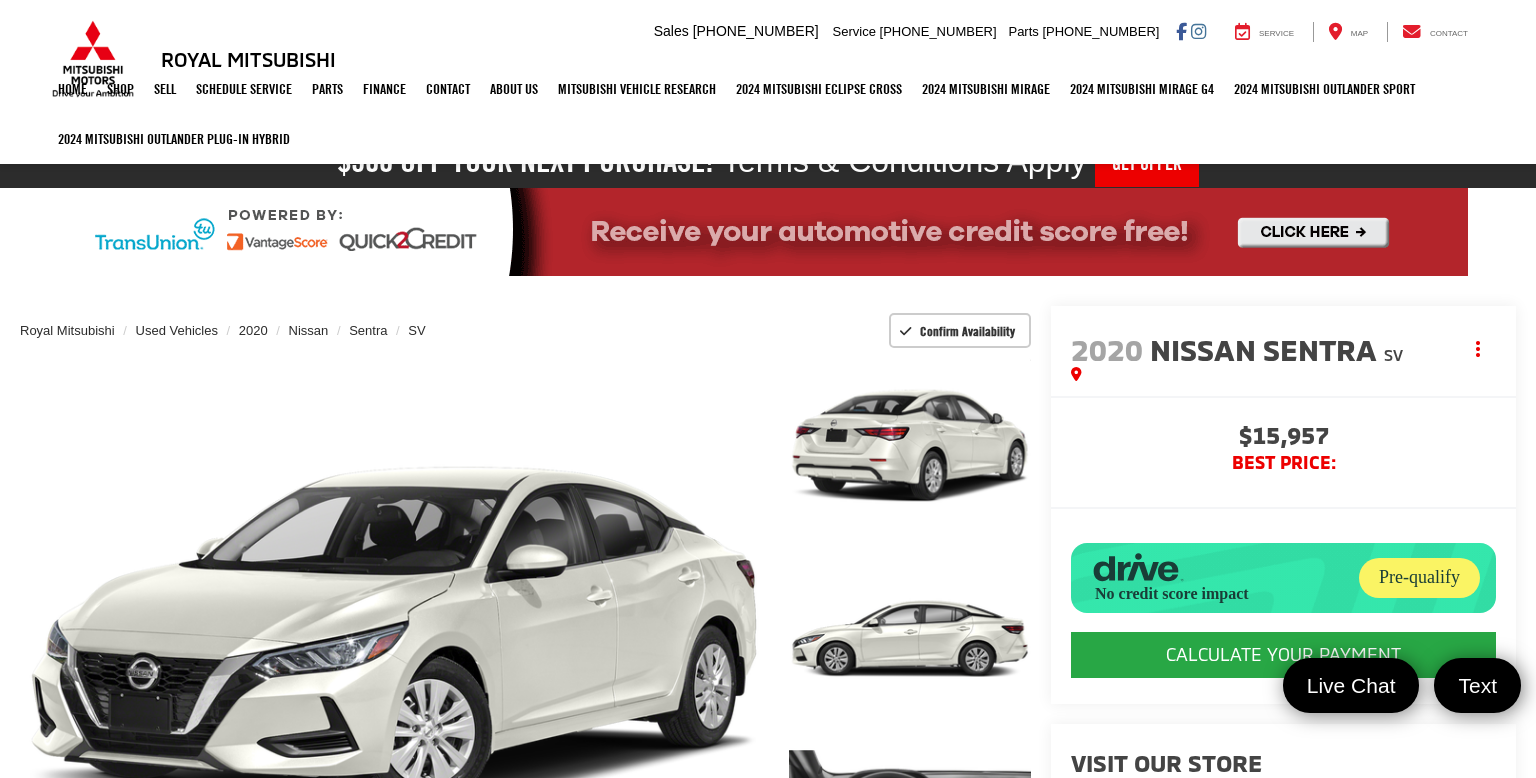 click on "Royal Mitsubishi
Used Vehicles
2020
Nissan
Sentra
SV
Confirm Availability
Photos
1
/
11
Load More Photos
2020   Nissan Sentra
1
/
11
2020
Nissan Sentra
SV
Copy Link
Share
Print
Buy" at bounding box center (768, 1686) 